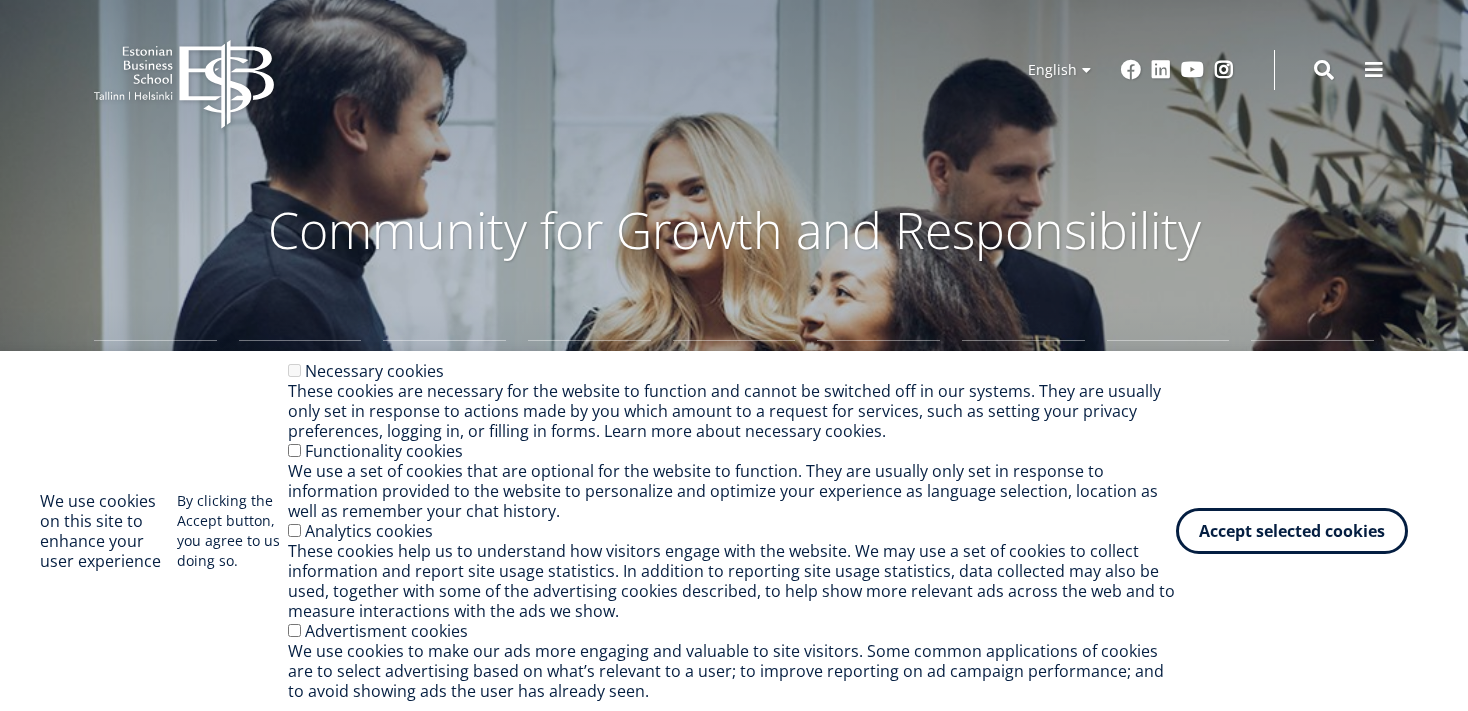 click on "Accept selected cookies" at bounding box center (1292, 531) 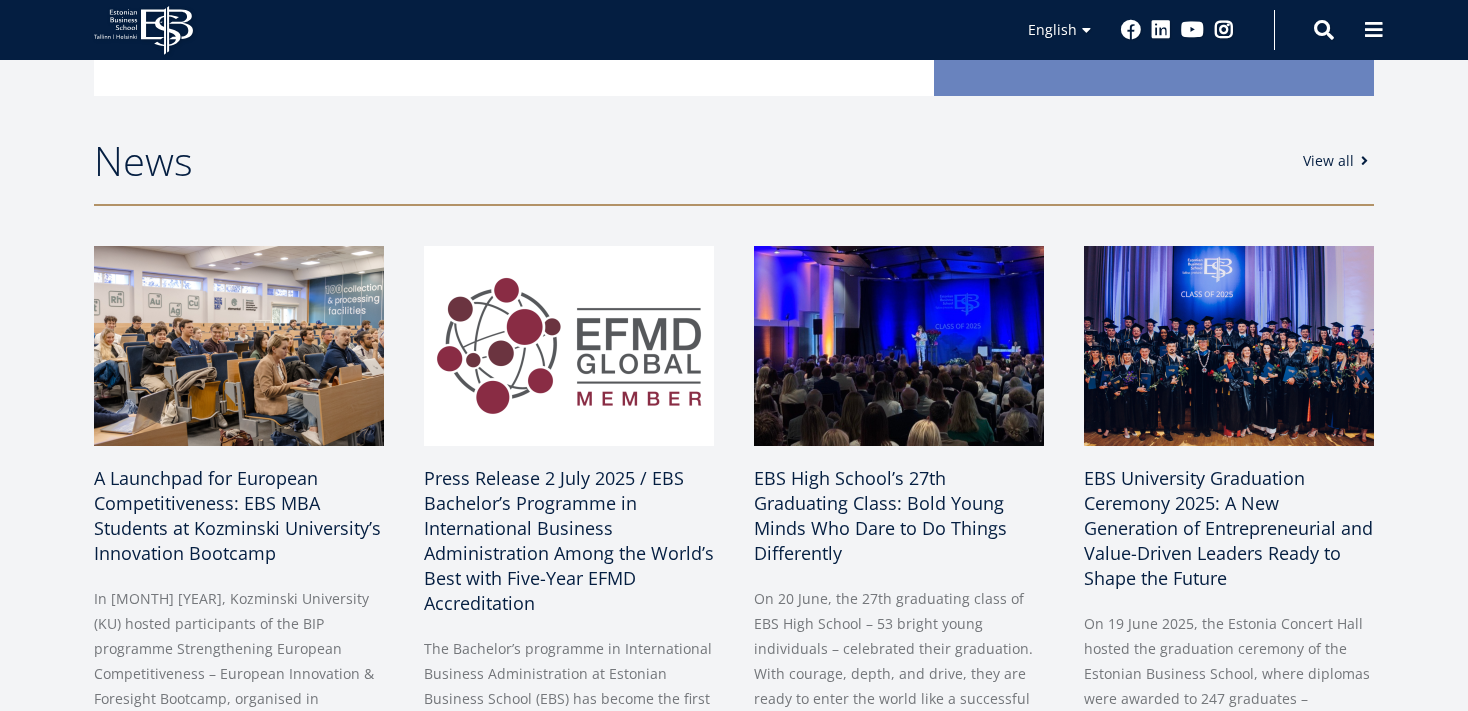 scroll, scrollTop: 0, scrollLeft: 0, axis: both 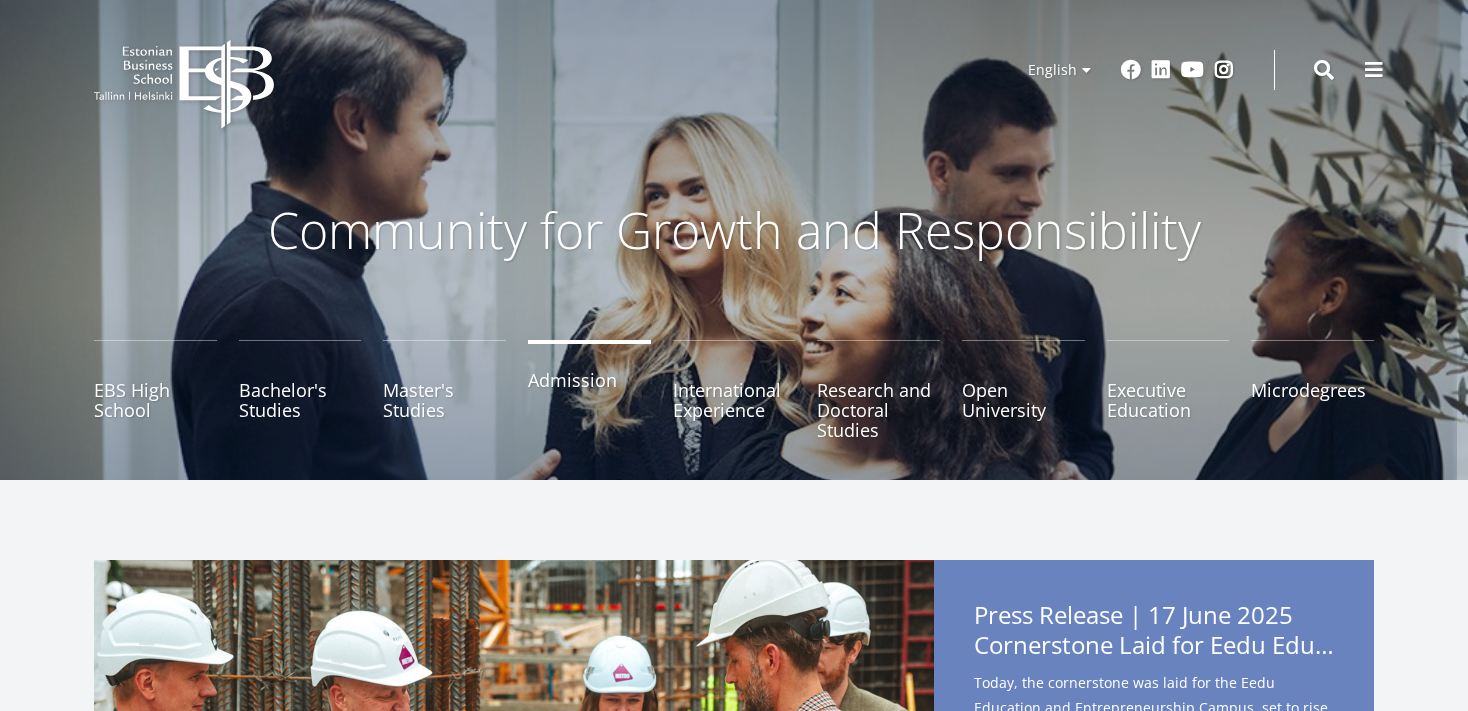 click on "Admission" at bounding box center (589, 390) 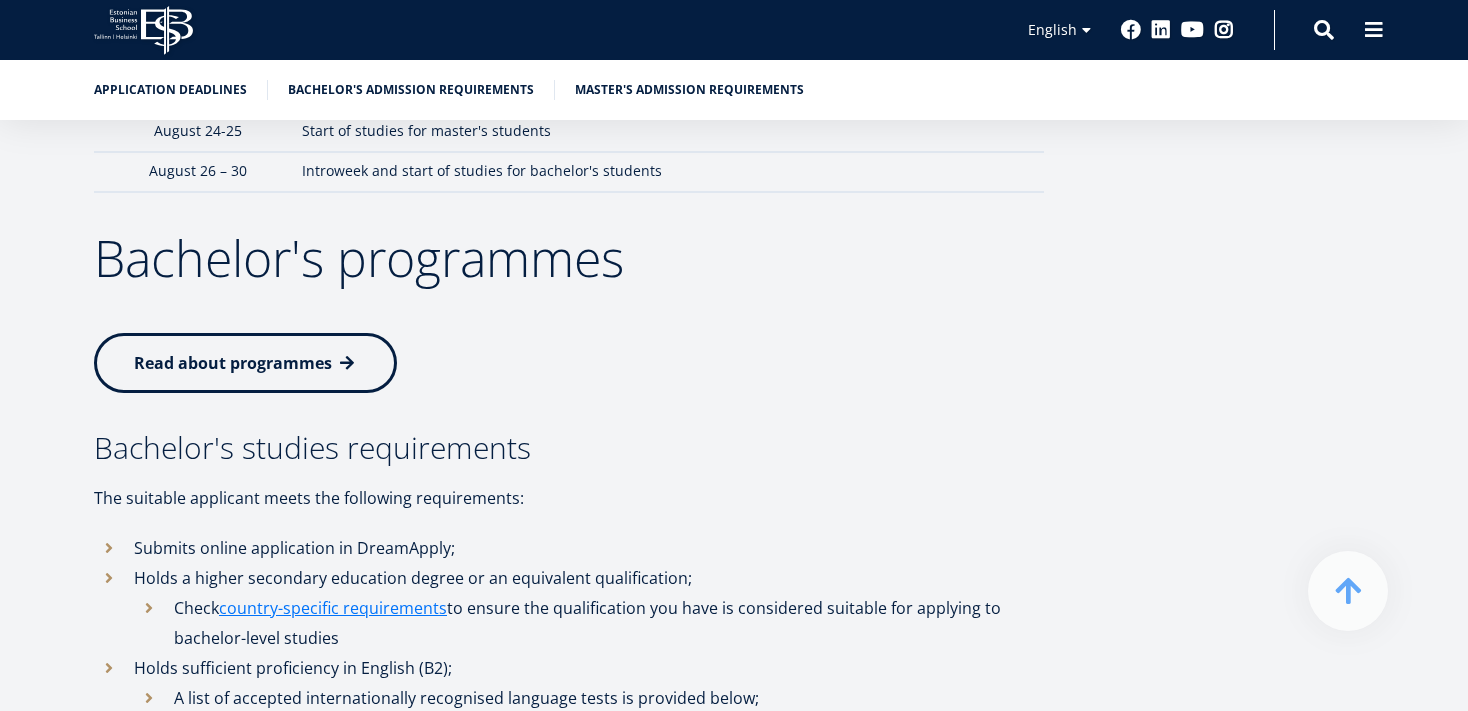 scroll, scrollTop: 2428, scrollLeft: 0, axis: vertical 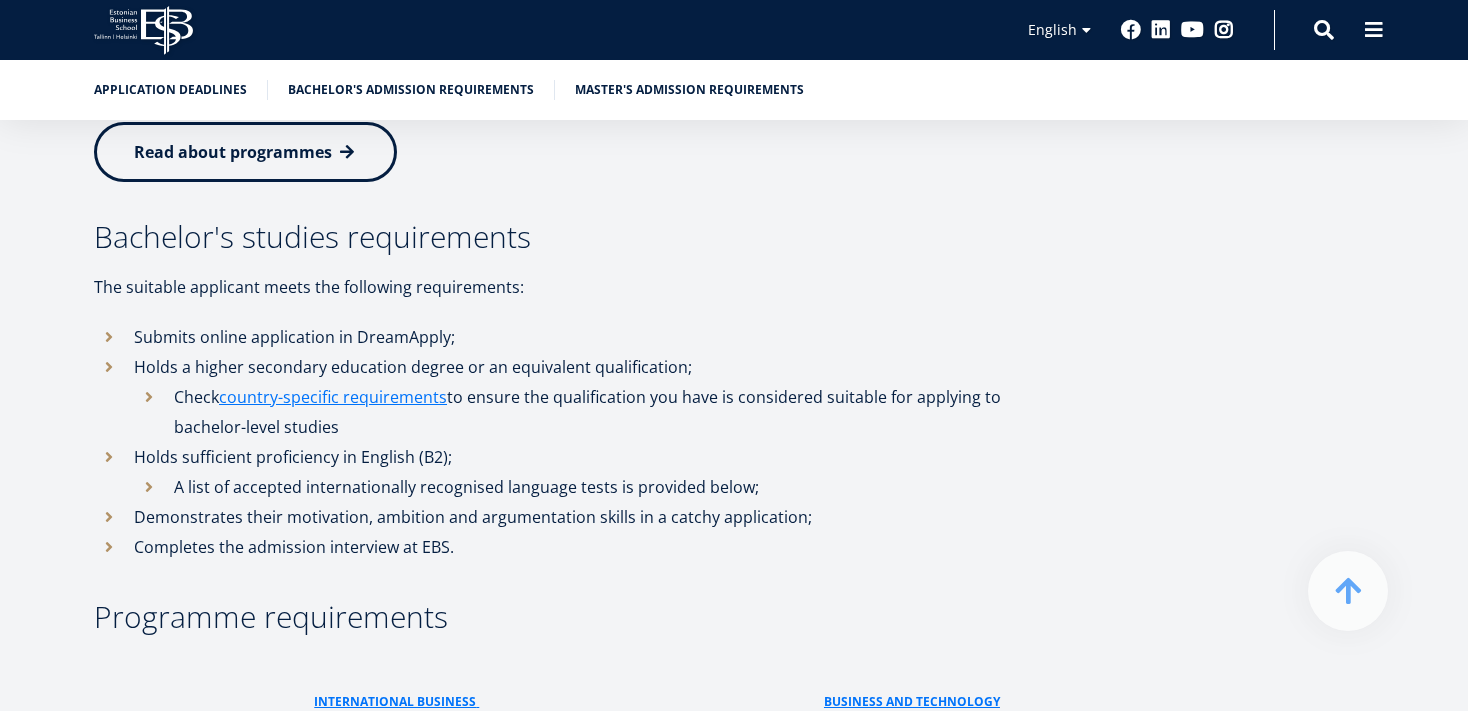click on "Holds a higher secondary education degree or an equivalent qualification;
Check  country-specific requirements  to ensure the qualification you have is considered suitable for applying to bachelor-level studies" at bounding box center (569, 397) 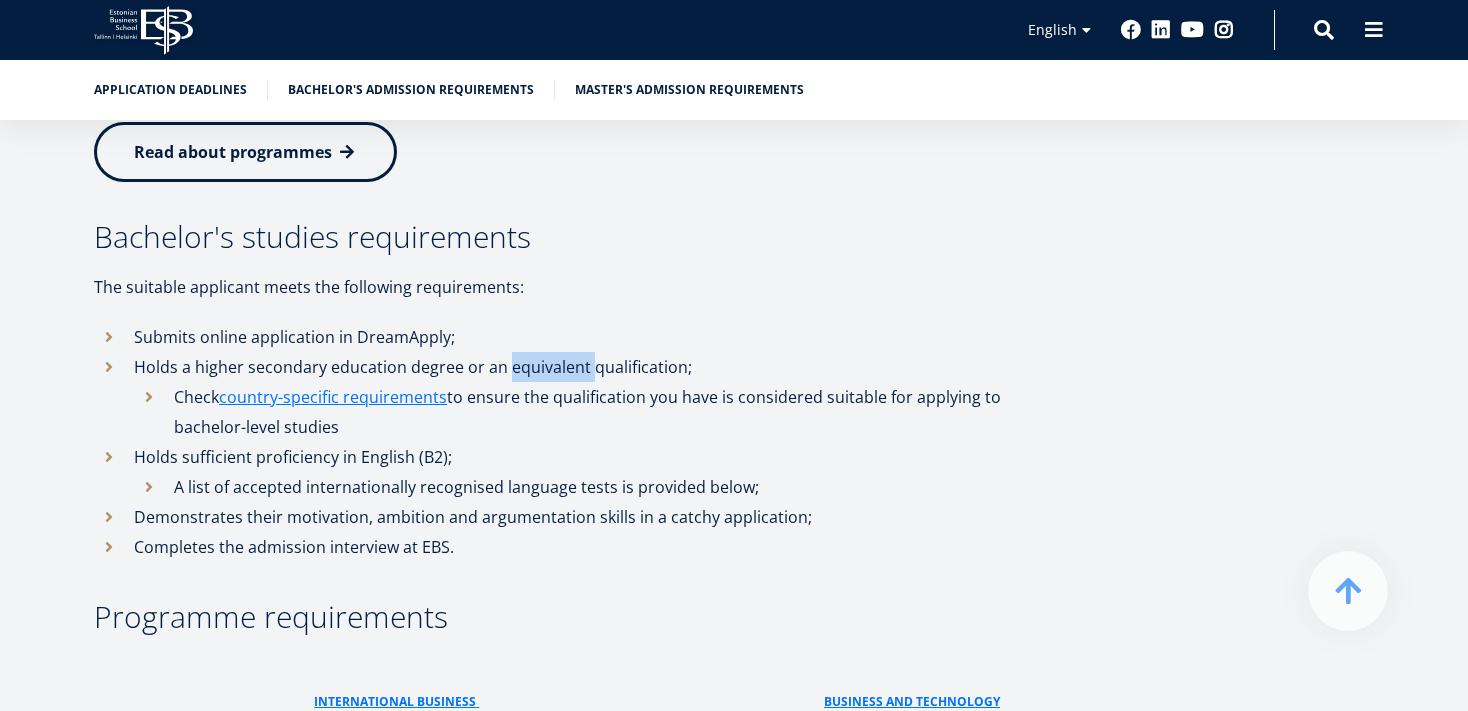 click on "Holds a higher secondary education degree or an equivalent qualification;
Check  country-specific requirements  to ensure the qualification you have is considered suitable for applying to bachelor-level studies" at bounding box center [569, 397] 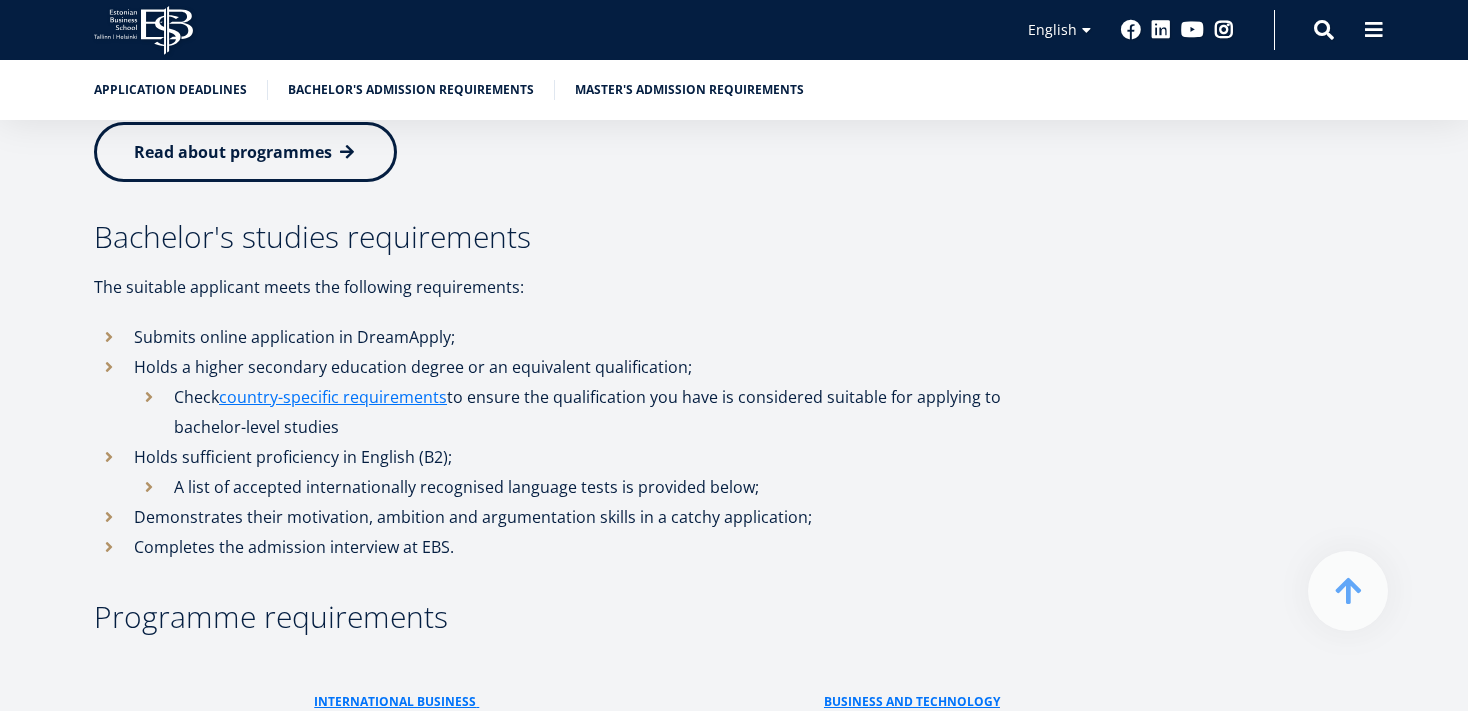 click on "Holds a higher secondary education degree or an equivalent qualification;
Check  country-specific requirements  to ensure the qualification you have is considered suitable for applying to bachelor-level studies" at bounding box center (569, 397) 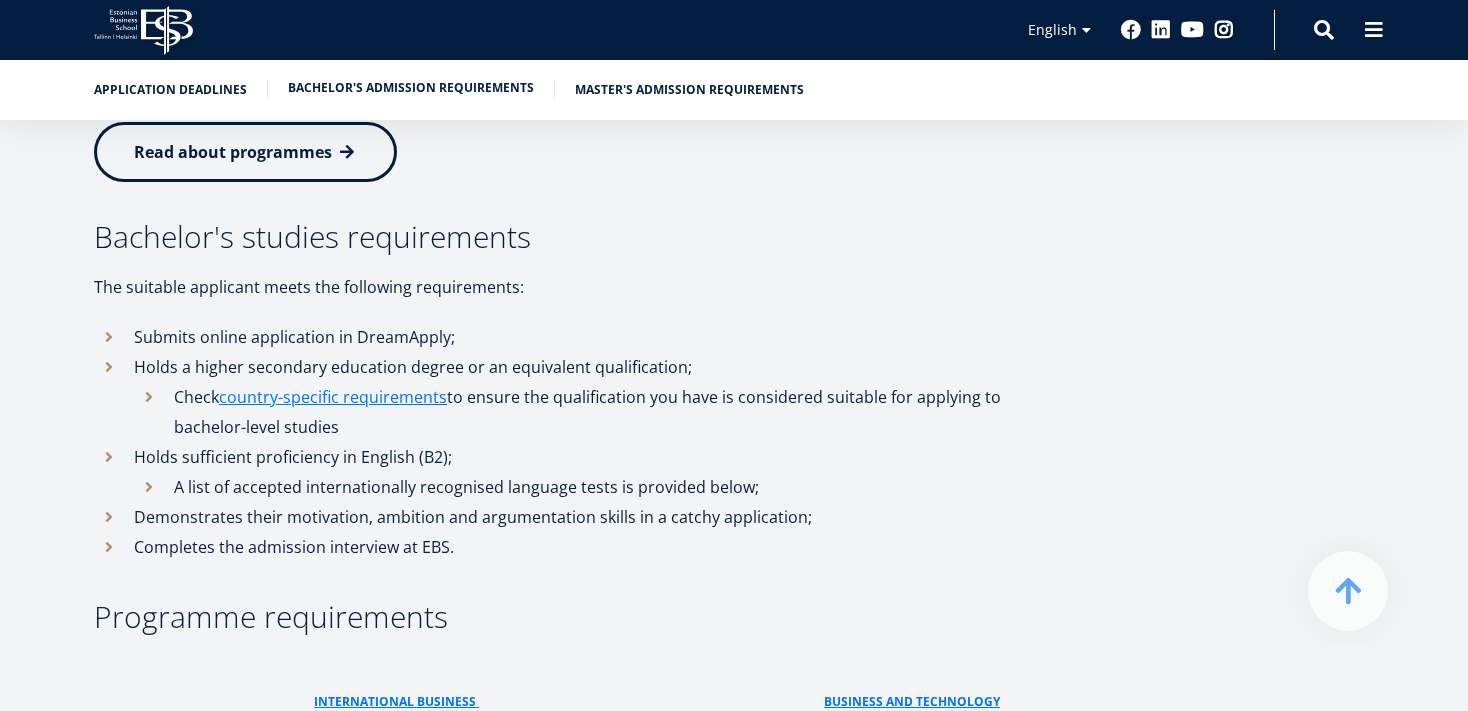 click on "Bachelor's admission requirements" at bounding box center [411, 88] 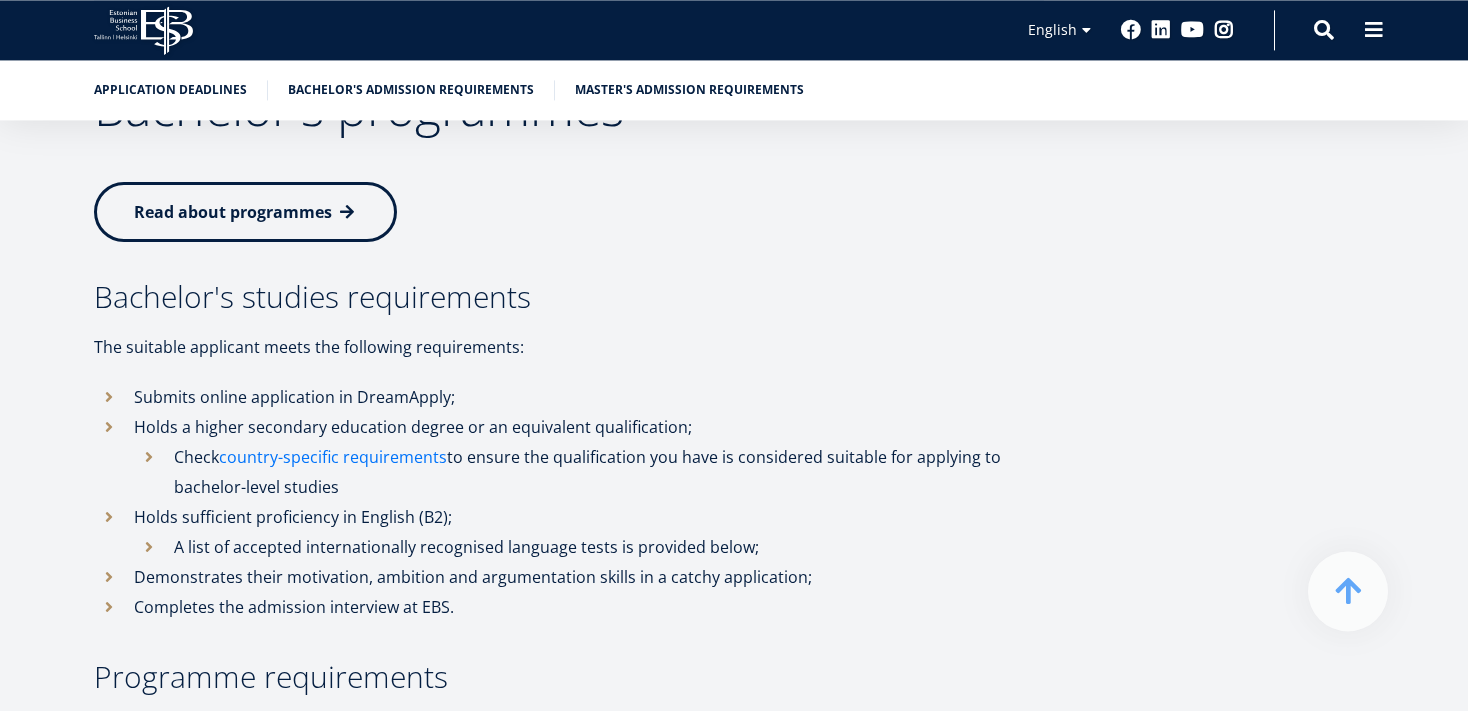 scroll, scrollTop: 2367, scrollLeft: 0, axis: vertical 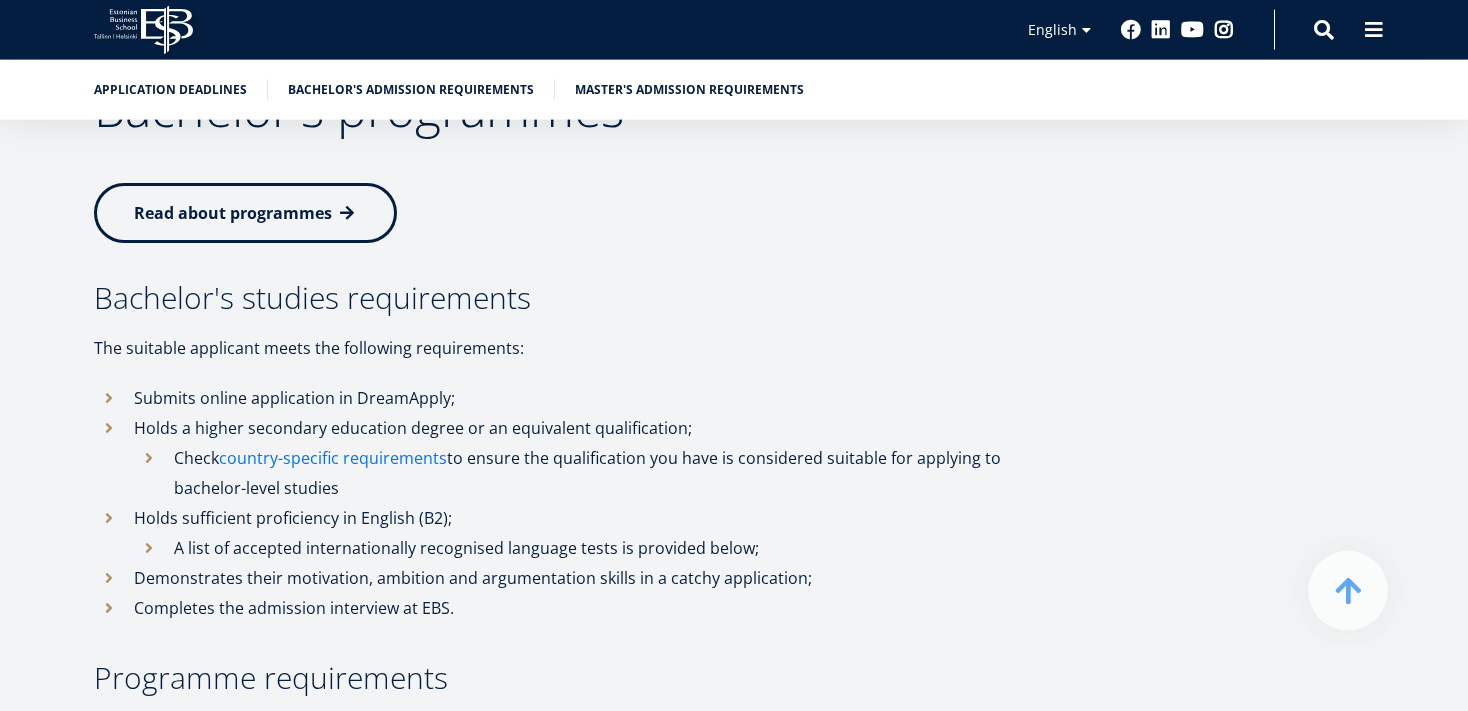 click on "country-specific requirements" at bounding box center [333, 458] 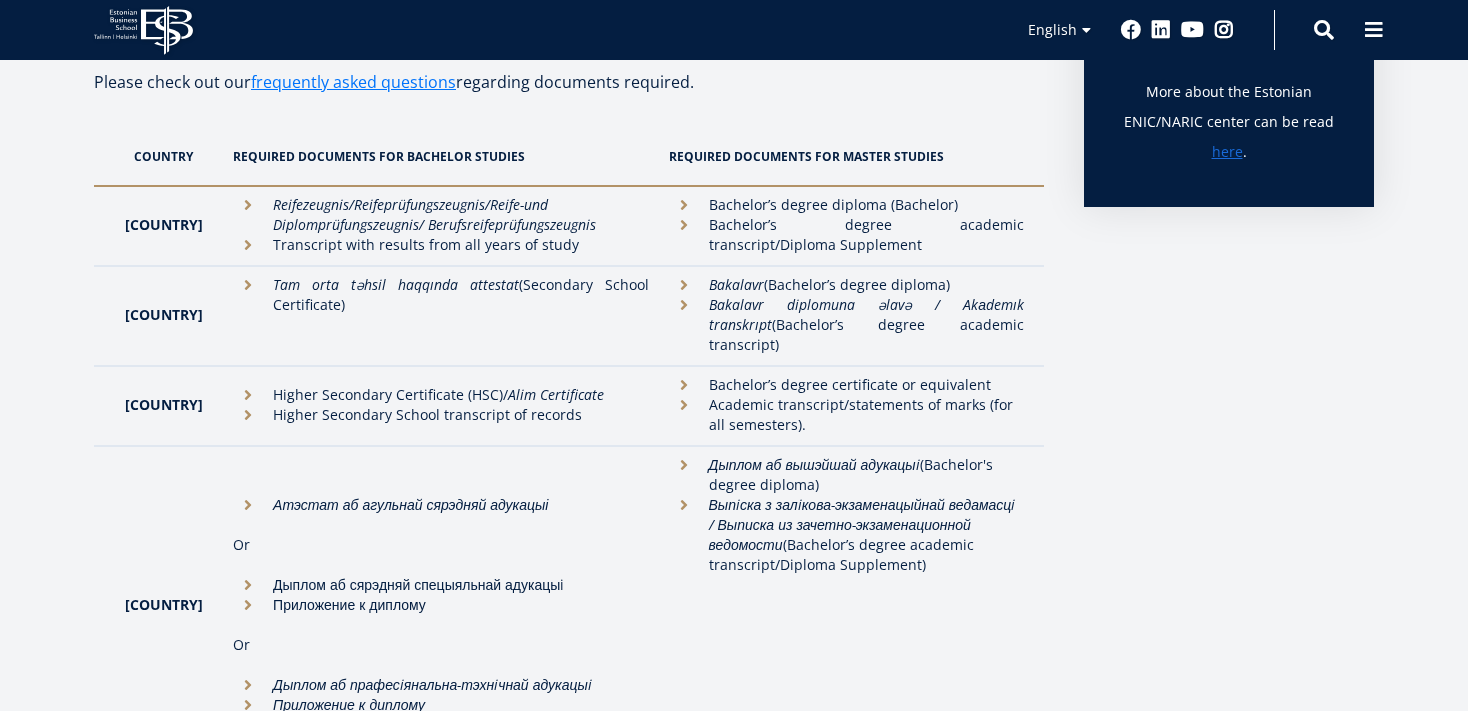 scroll, scrollTop: 528, scrollLeft: 0, axis: vertical 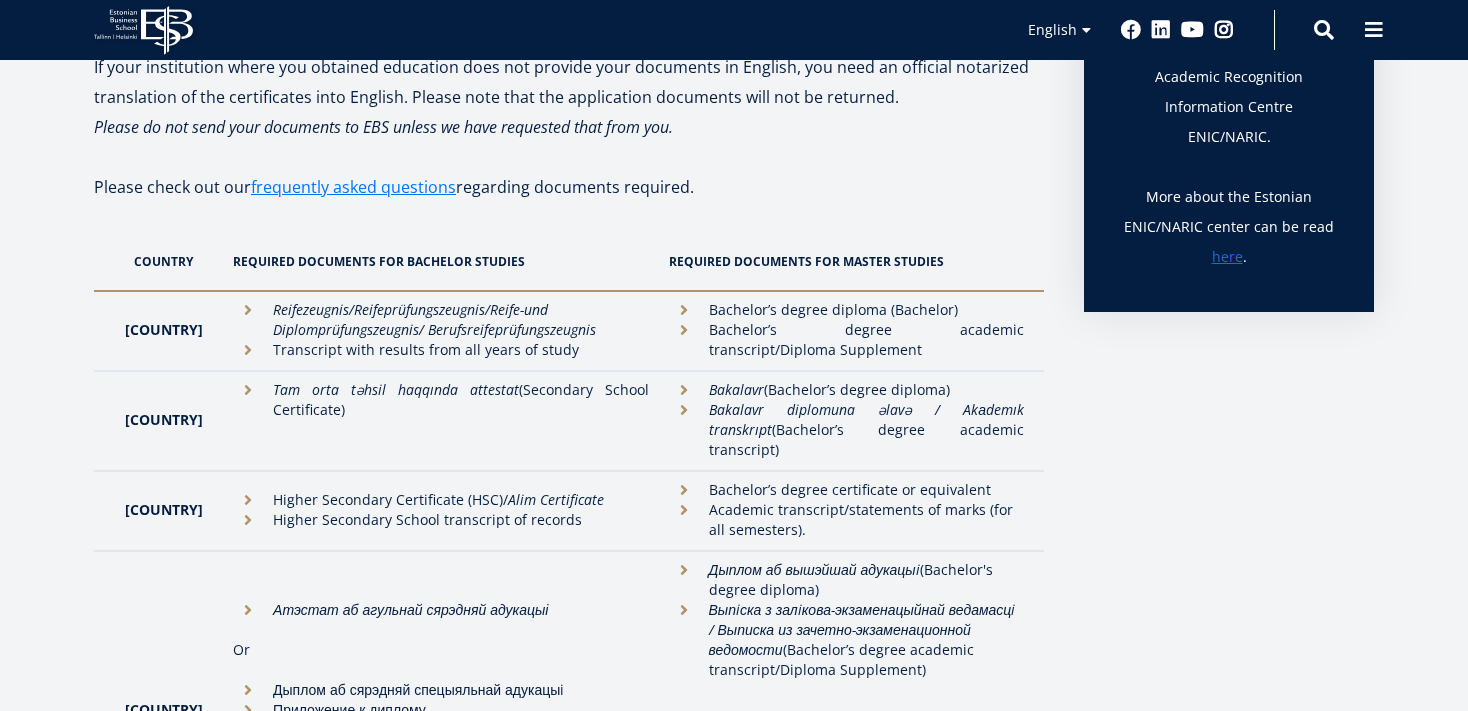 click on "Country" at bounding box center (158, 261) 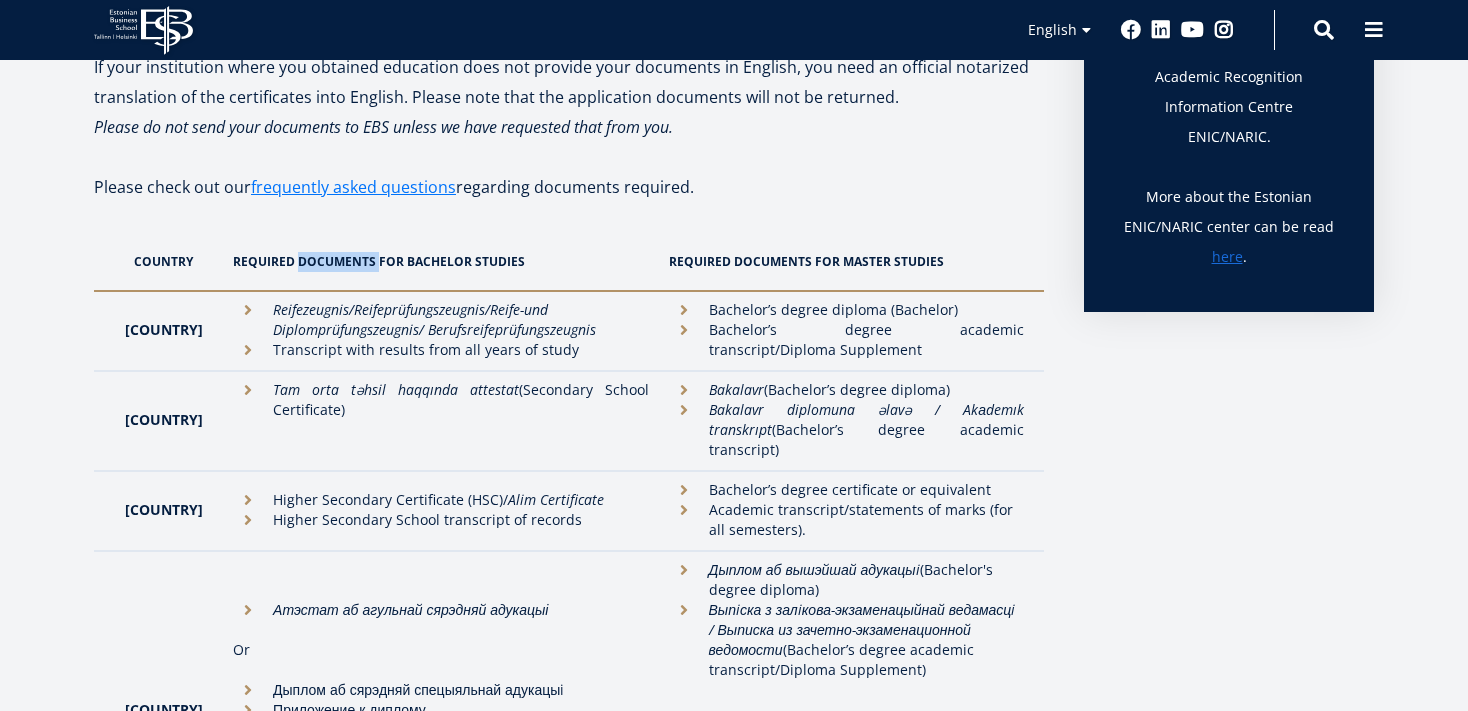 click on "Required documents for Bachelor studies" at bounding box center (440, 261) 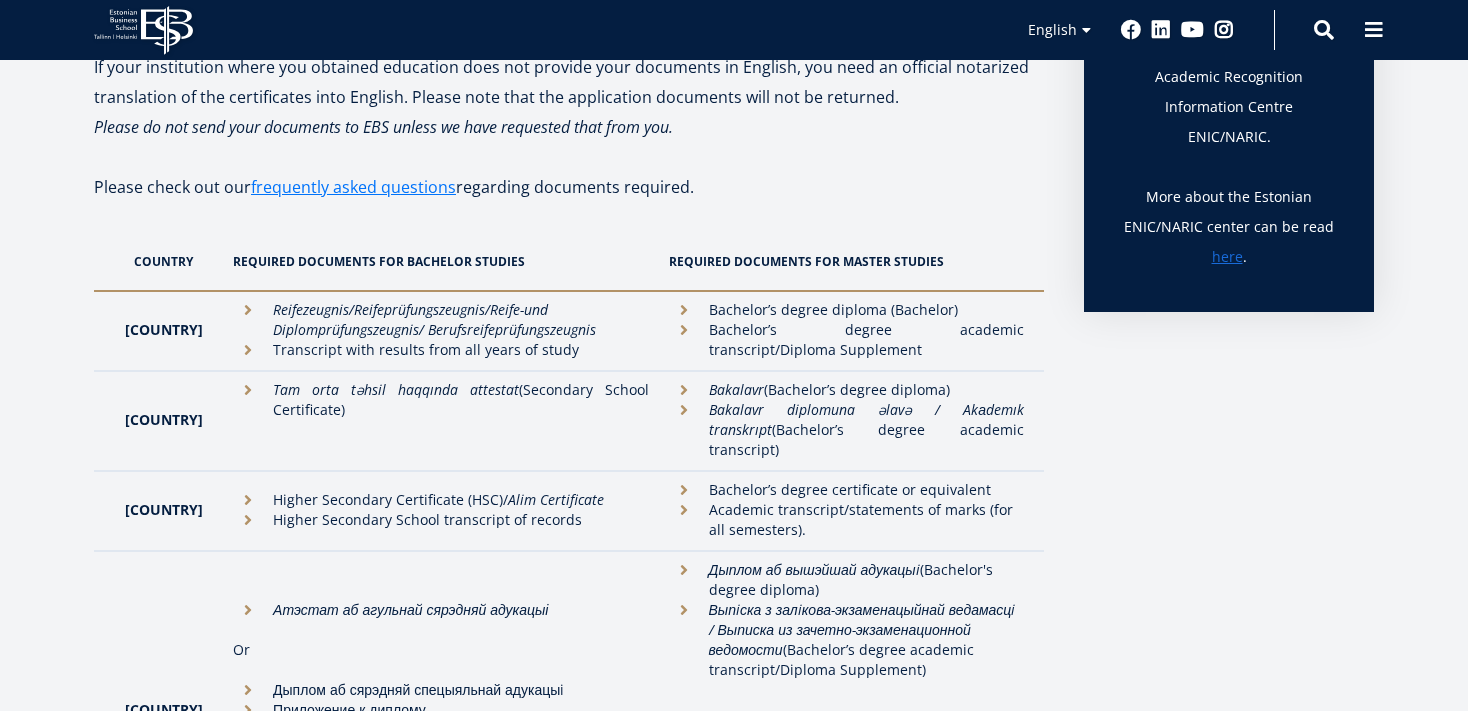 click on "Required documents for Bachelor studies" at bounding box center (440, 261) 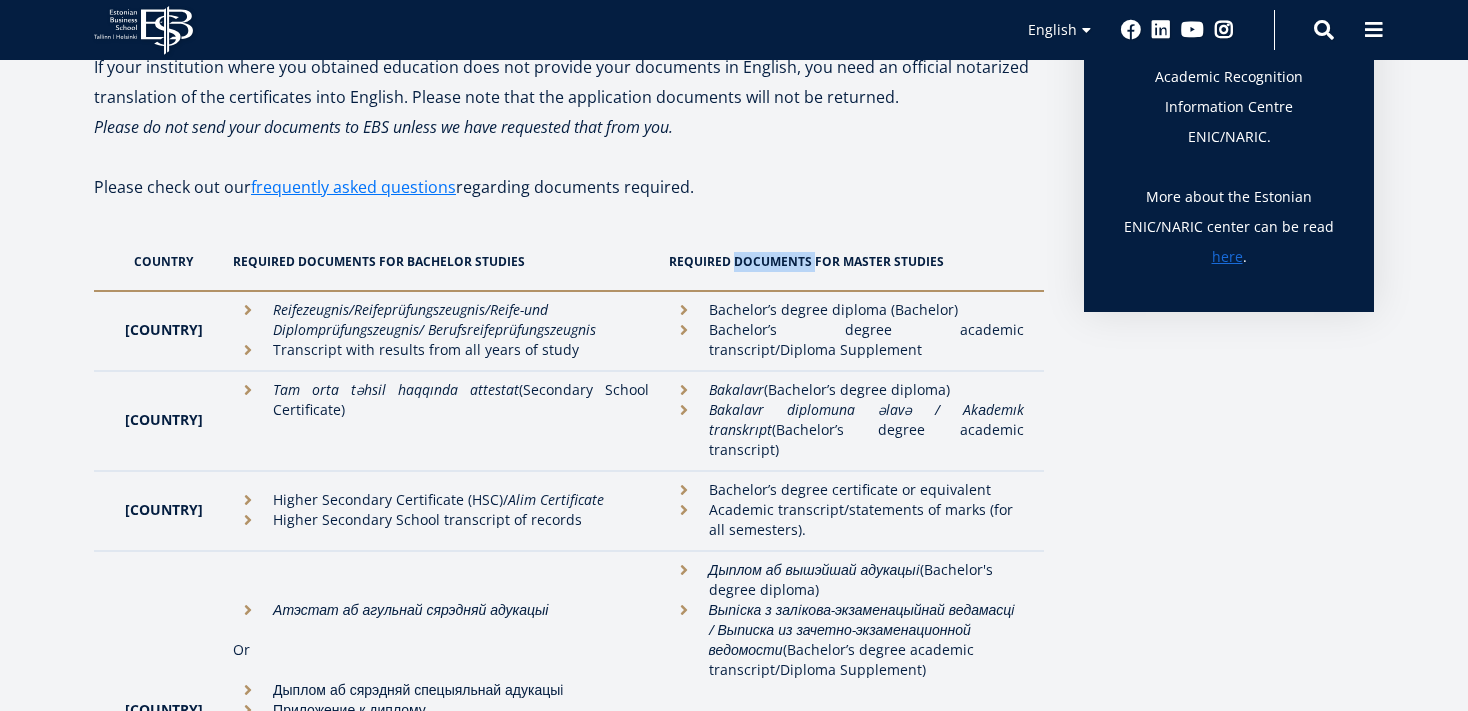 click on "Required documents for Master studies" at bounding box center (851, 261) 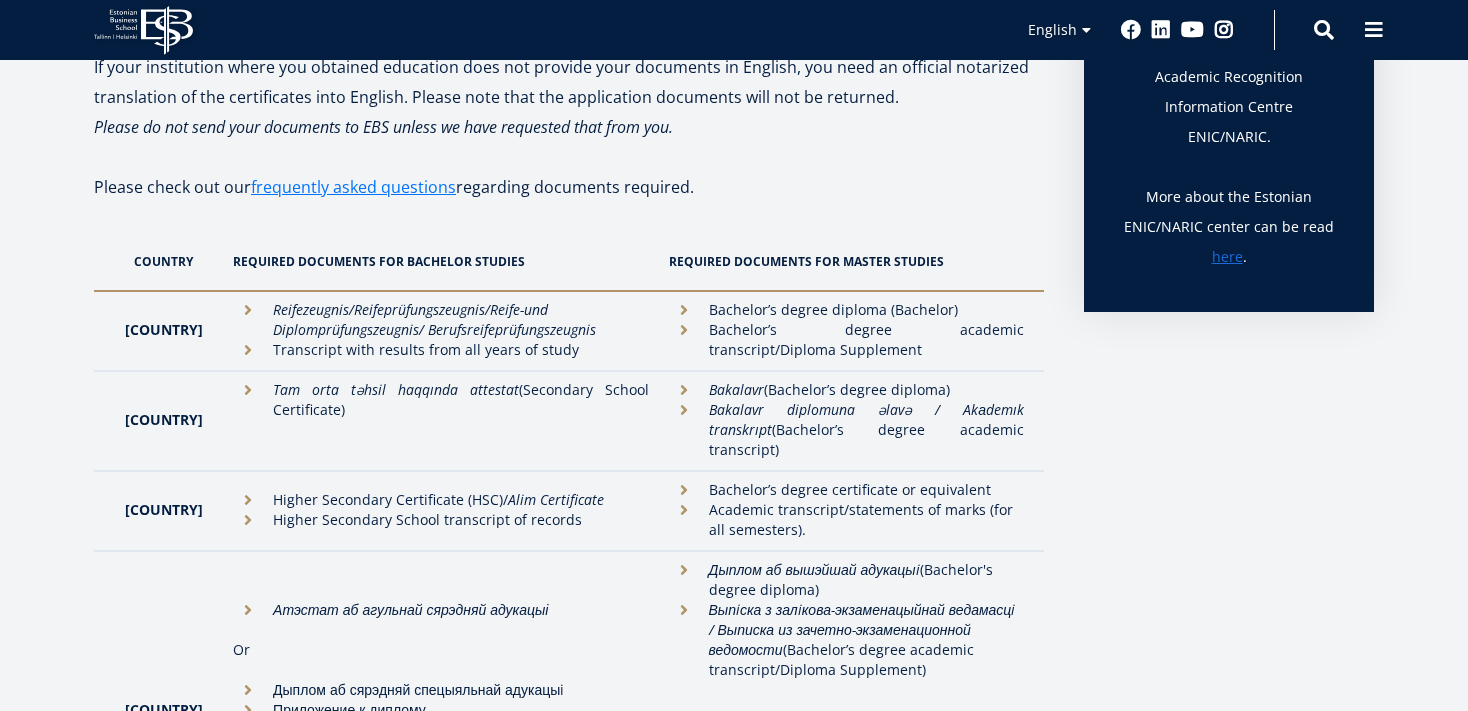 click on "Required documents for Master studies" at bounding box center (851, 261) 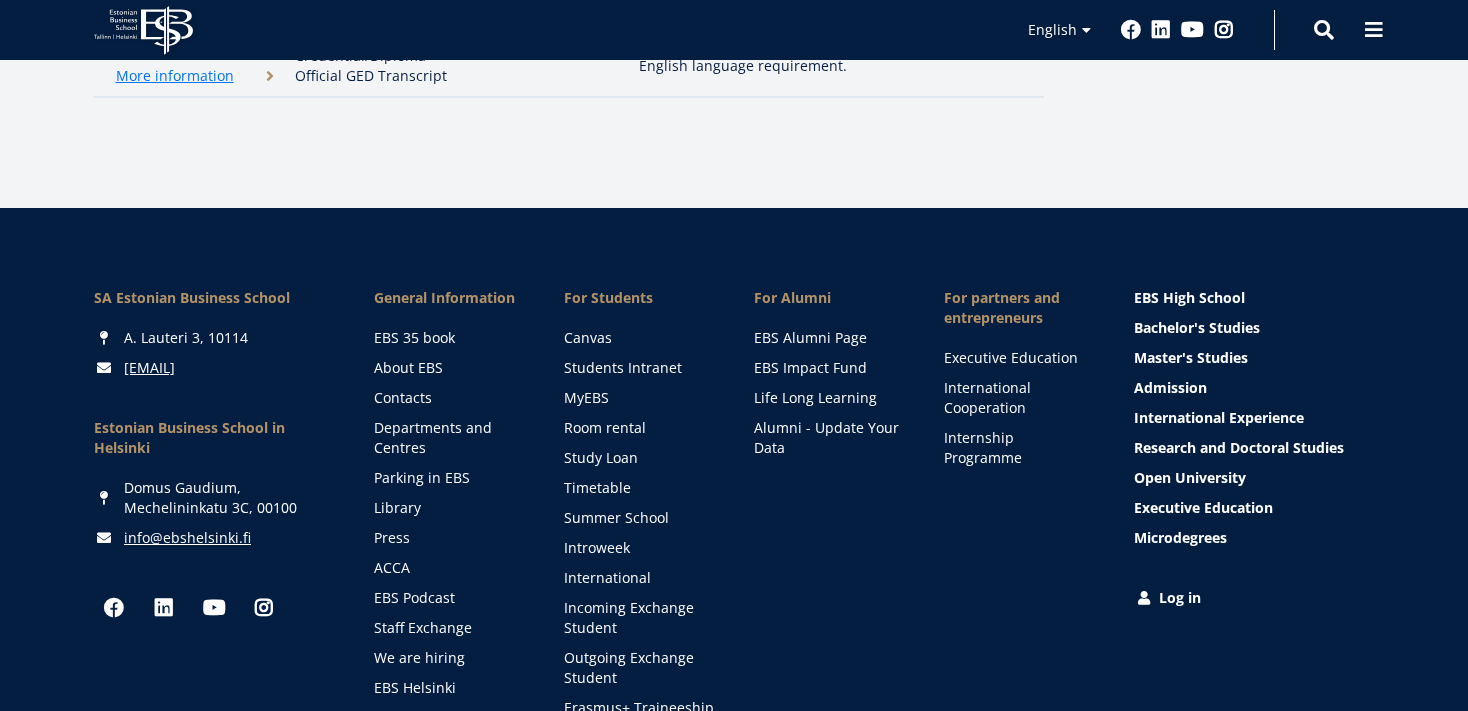scroll, scrollTop: 6164, scrollLeft: 0, axis: vertical 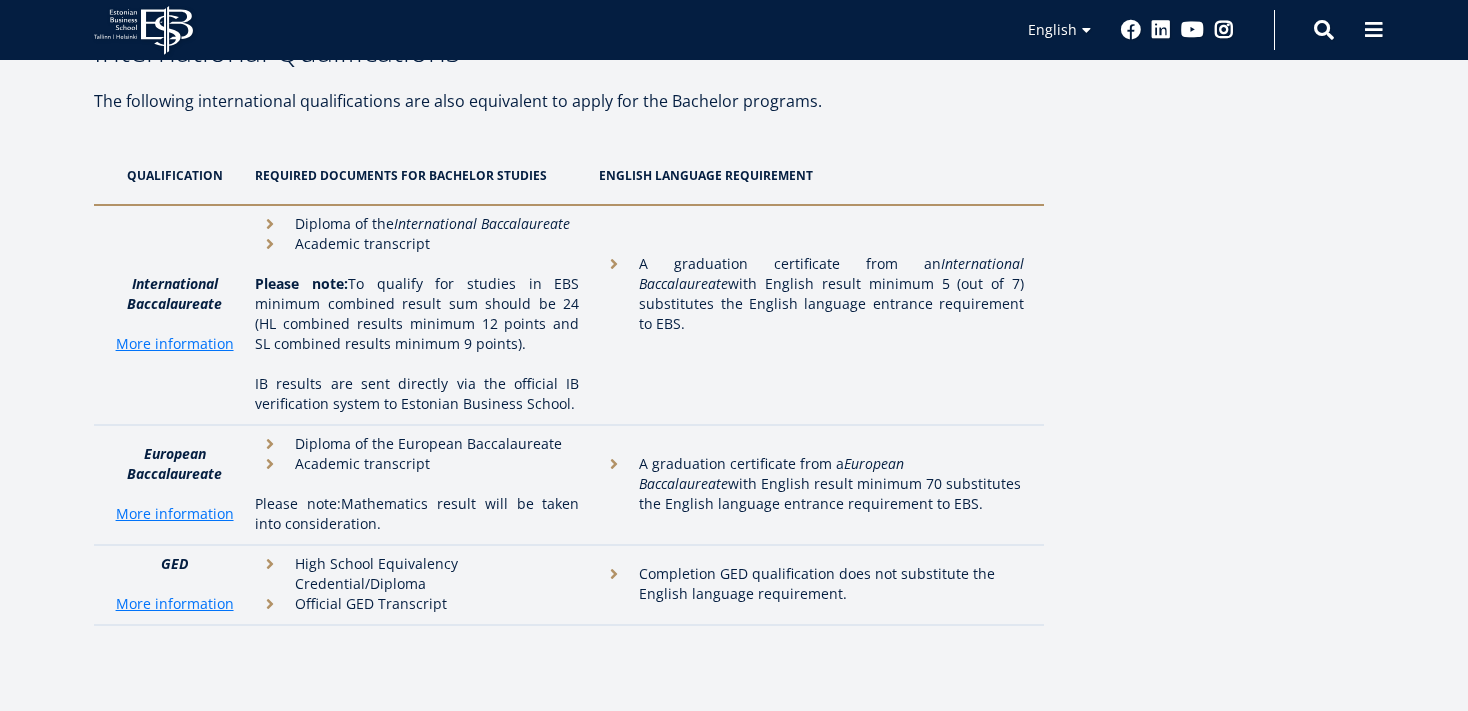 click on "Please note:  To qualify for studies in EBS minimum combined result sum should be 24 (HL combined results minimum 12 points and SL combined results minimum 9 points)." at bounding box center [417, 314] 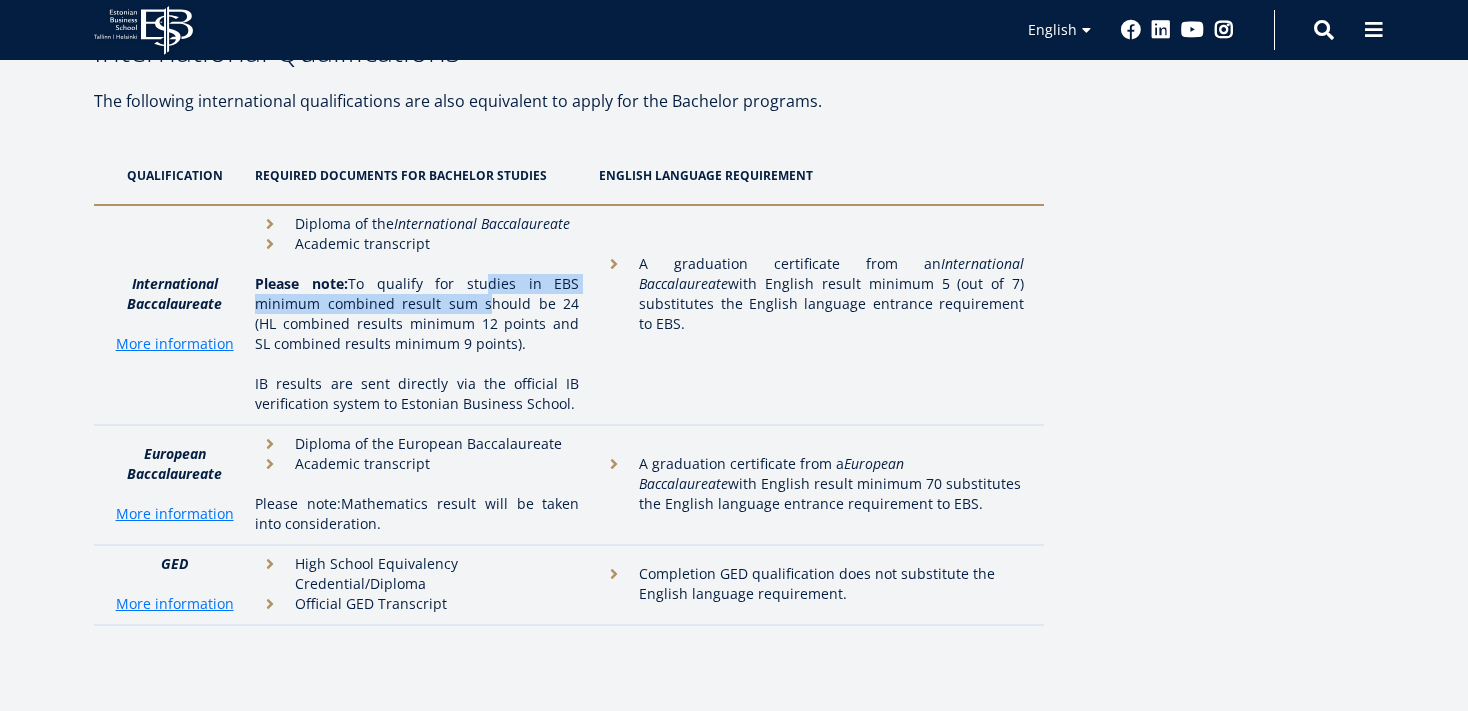 click on "Please note:  To qualify for studies in EBS minimum combined result sum should be 24 (HL combined results minimum 12 points and SL combined results minimum 9 points)." at bounding box center [417, 314] 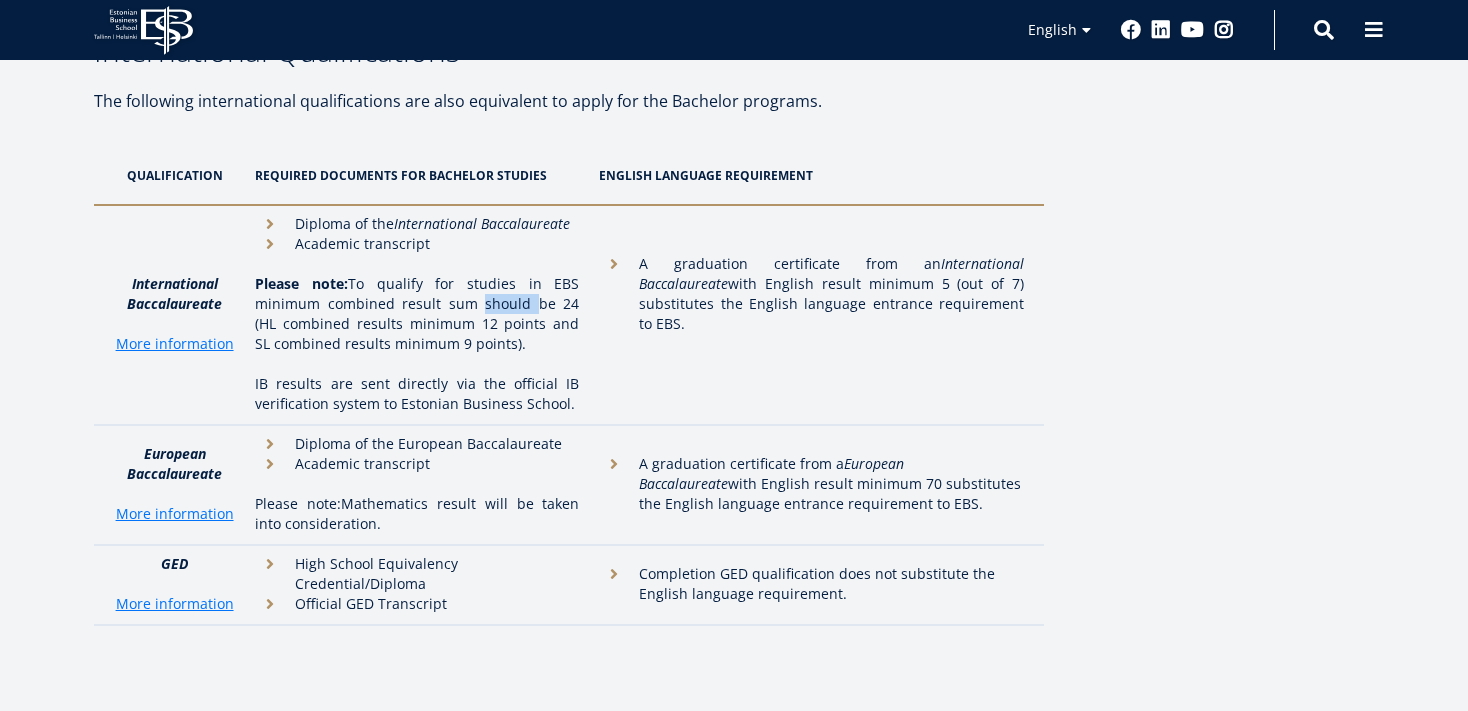 click on "Please note:  To qualify for studies in EBS minimum combined result sum should be 24 (HL combined results minimum 12 points and SL combined results minimum 9 points)." at bounding box center [417, 314] 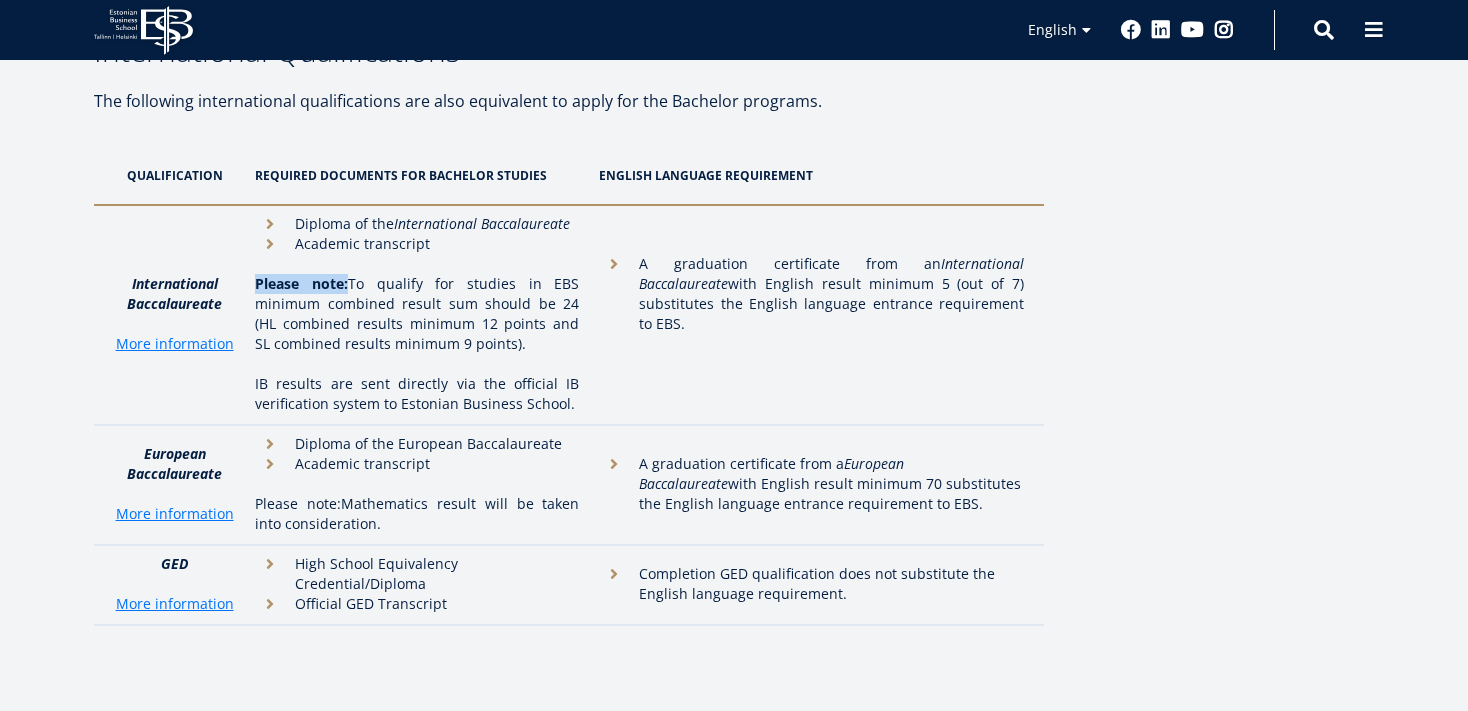 click on "Please note:  To qualify for studies in EBS minimum combined result sum should be 24 (HL combined results minimum 12 points and SL combined results minimum 9 points)." at bounding box center (417, 314) 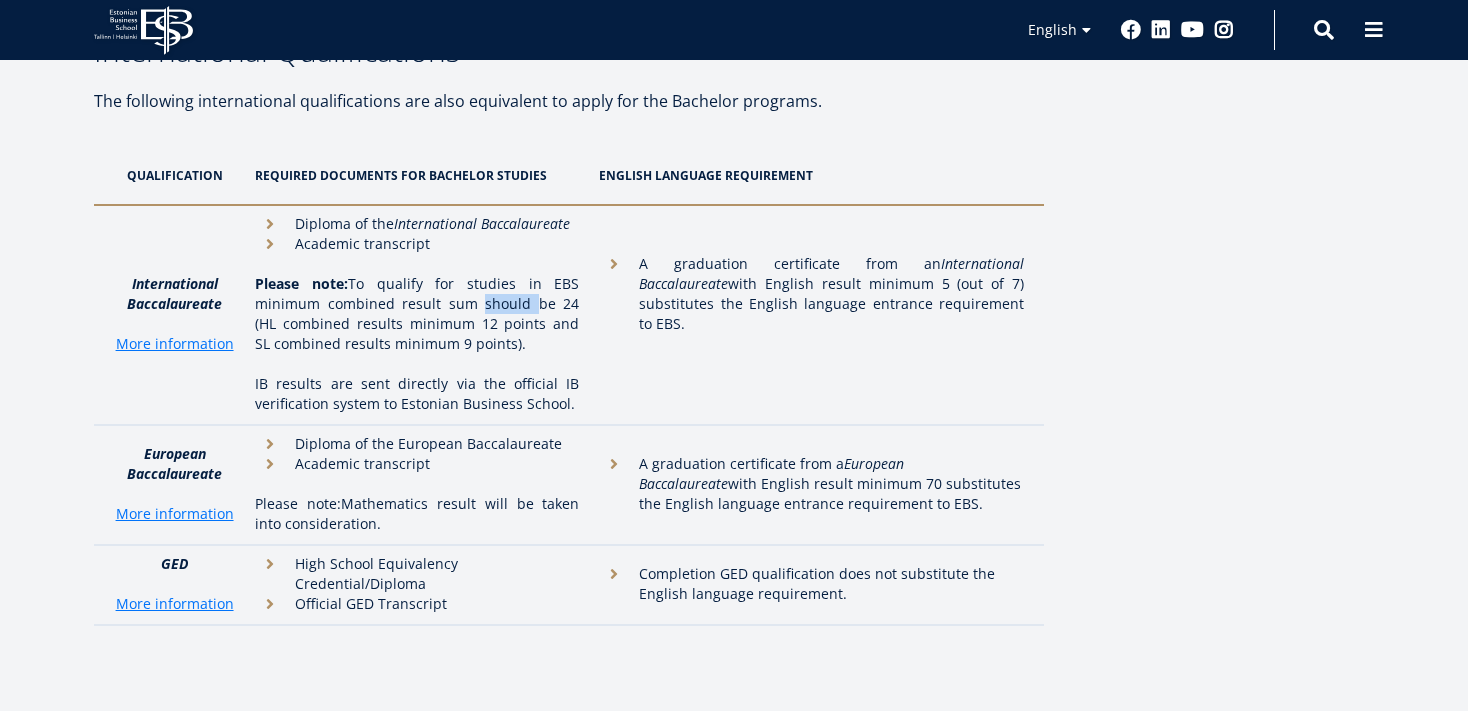 click on "Please note:  To qualify for studies in EBS minimum combined result sum should be 24 (HL combined results minimum 12 points and SL combined results minimum 9 points)." at bounding box center [417, 314] 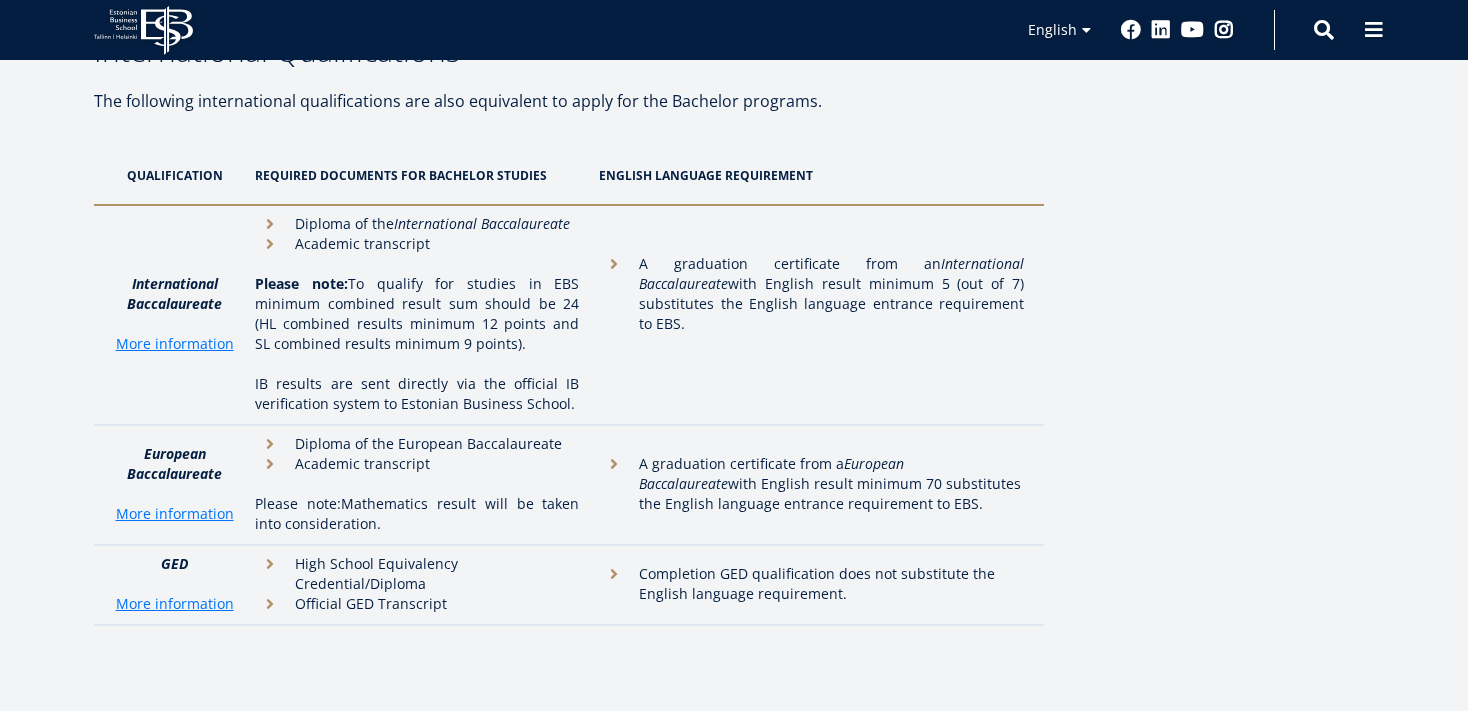 click on "A graduation certificate from an  International Baccalaureate  with English result minimum 5 (out of 7) substitutes the English language entrance requirement to EBS." at bounding box center [816, 315] 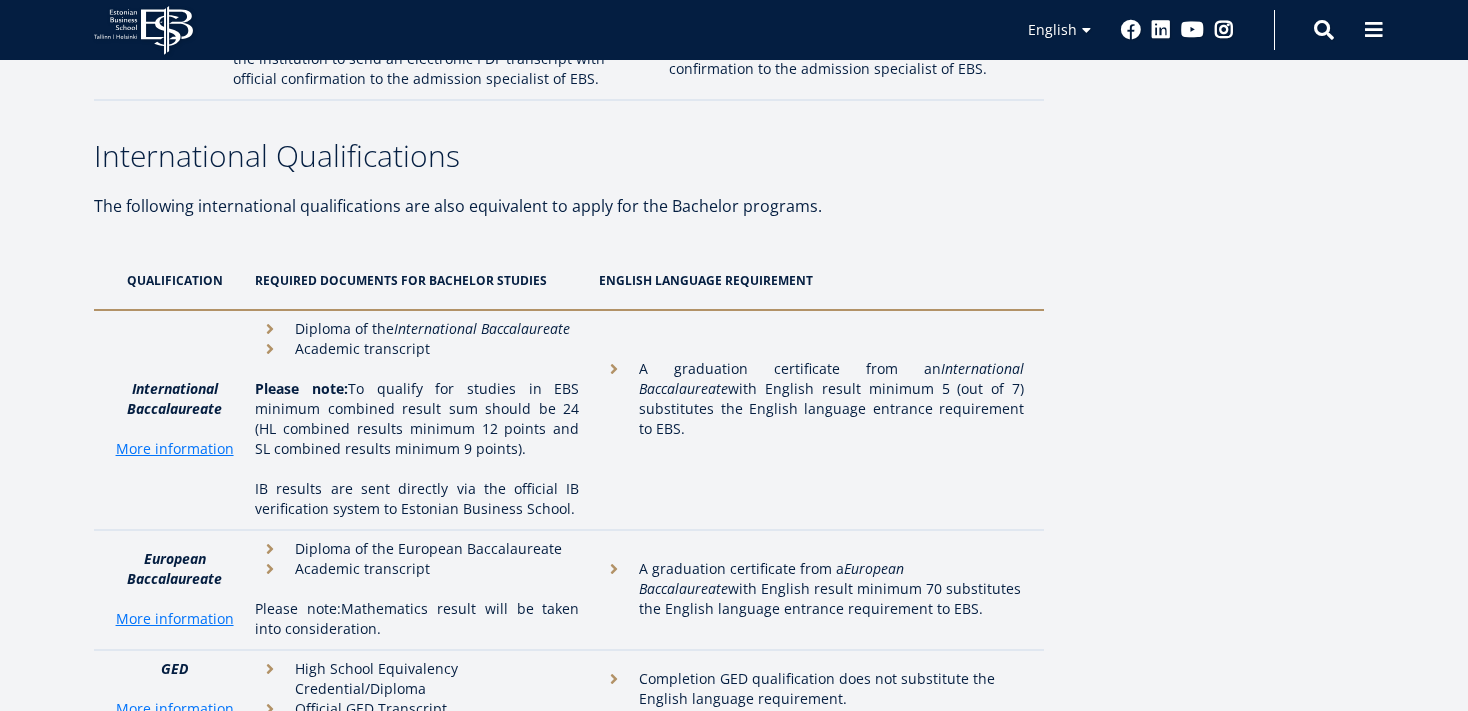 scroll, scrollTop: 5848, scrollLeft: 0, axis: vertical 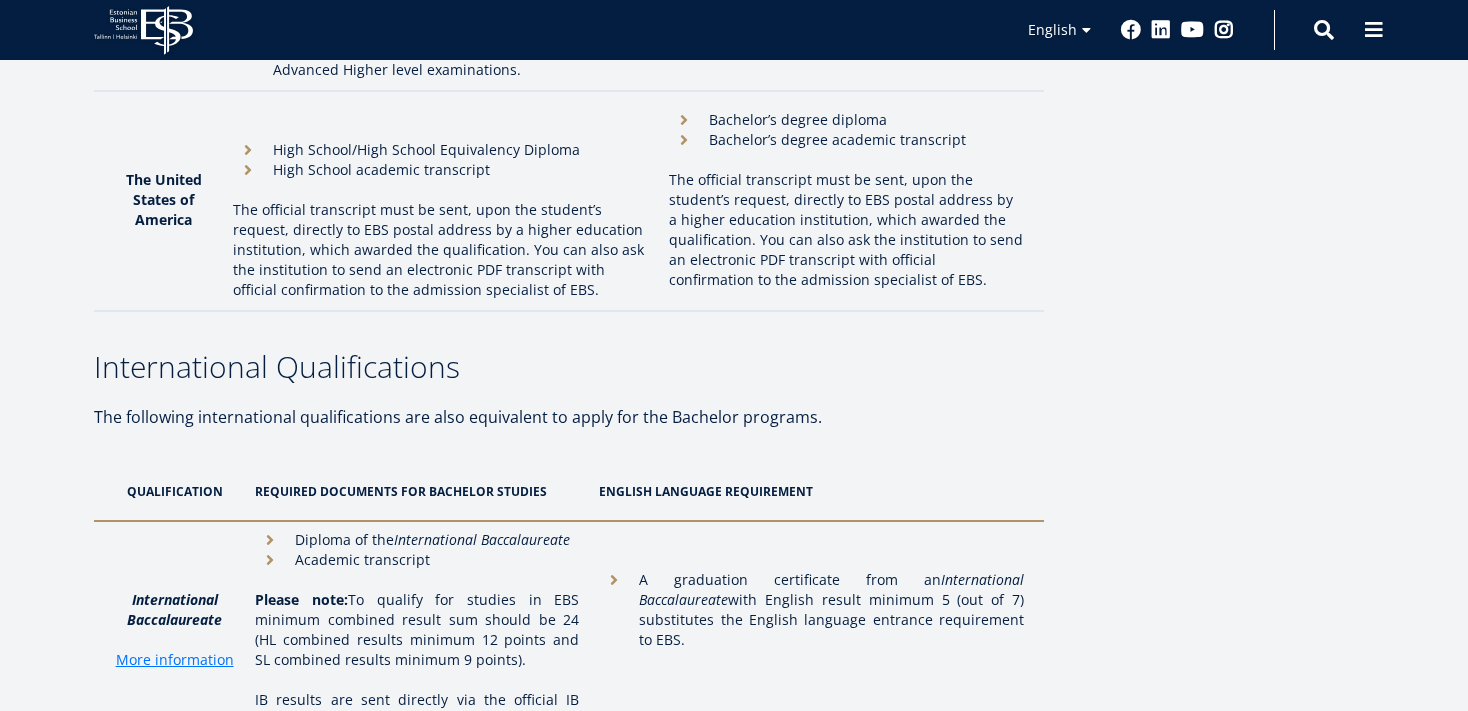 click on "The following international qualifications are also equivalent to apply for the Bachelor programs." at bounding box center [569, 417] 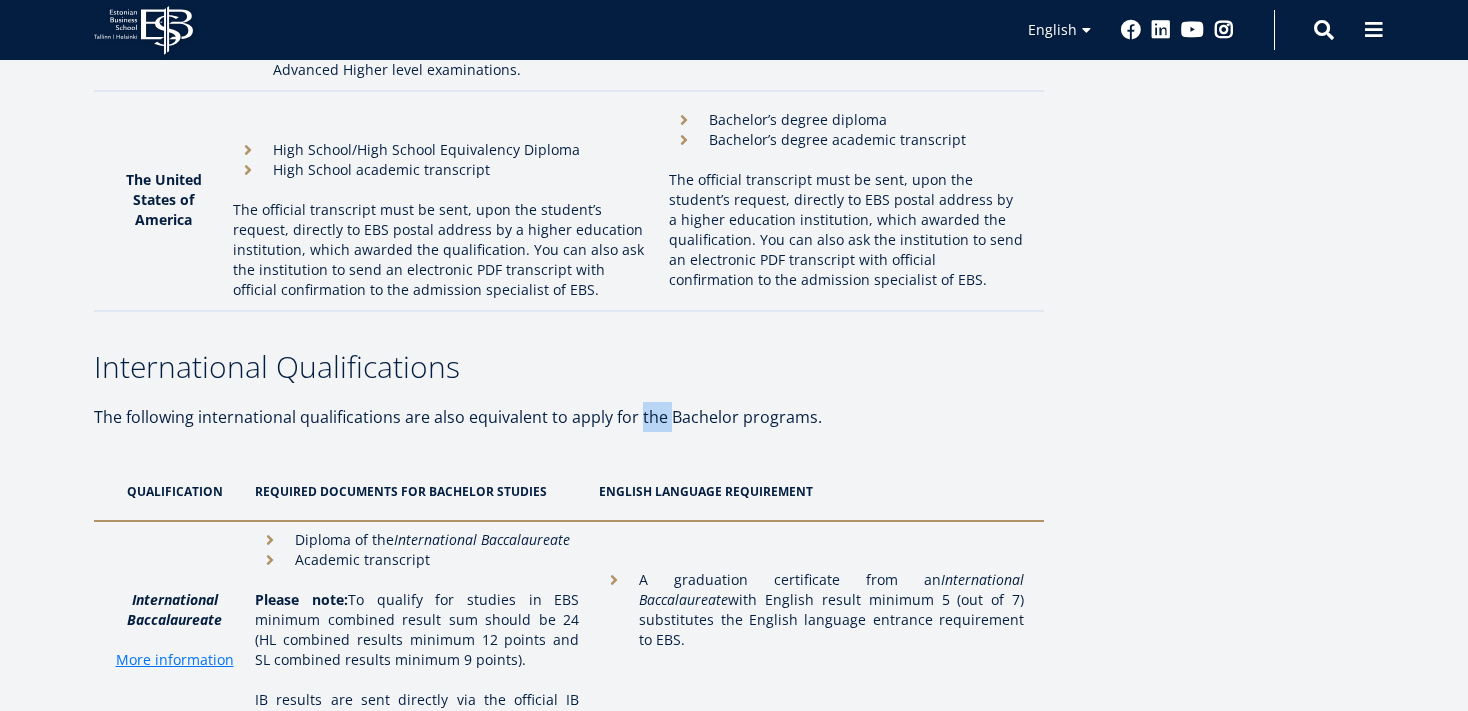 click on "The following international qualifications are also equivalent to apply for the Bachelor programs." at bounding box center (569, 417) 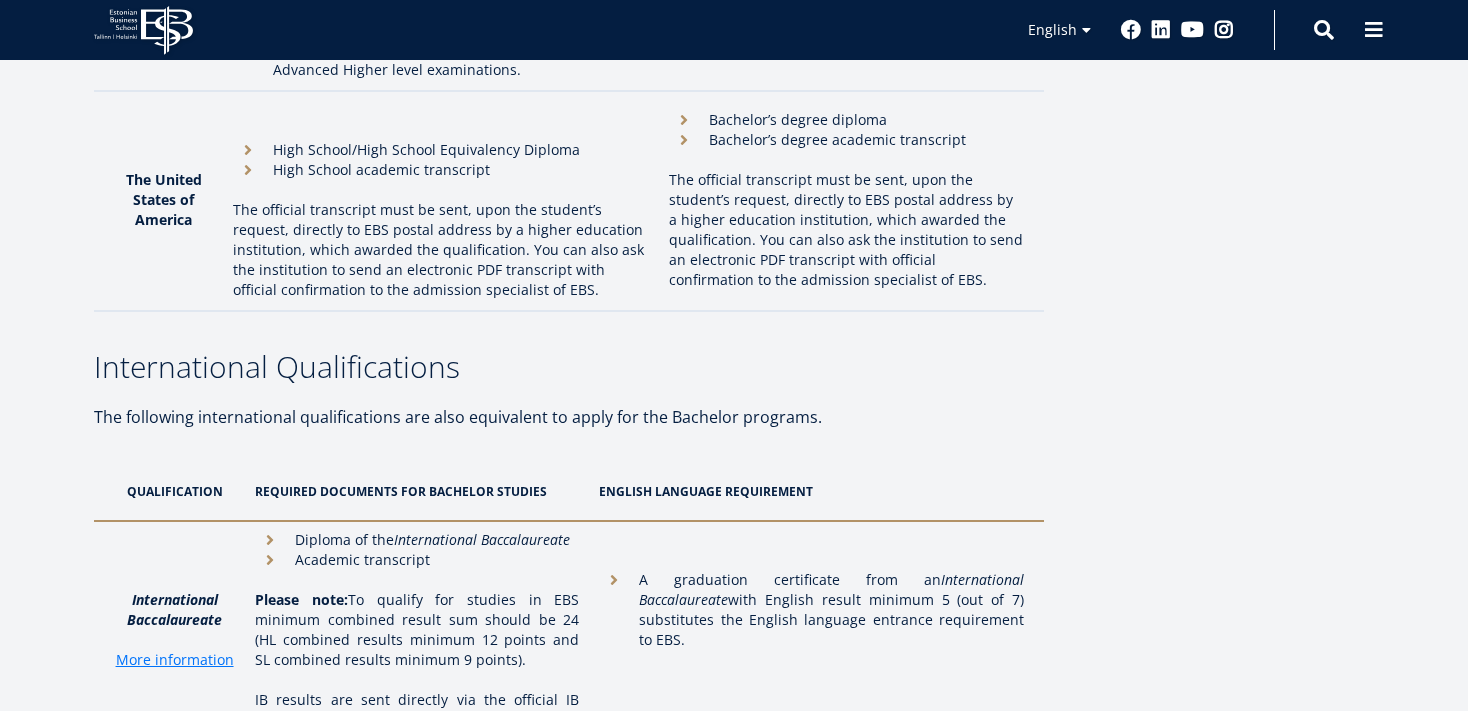 click on "The following international qualifications are also equivalent to apply for the Bachelor programs." at bounding box center (569, 417) 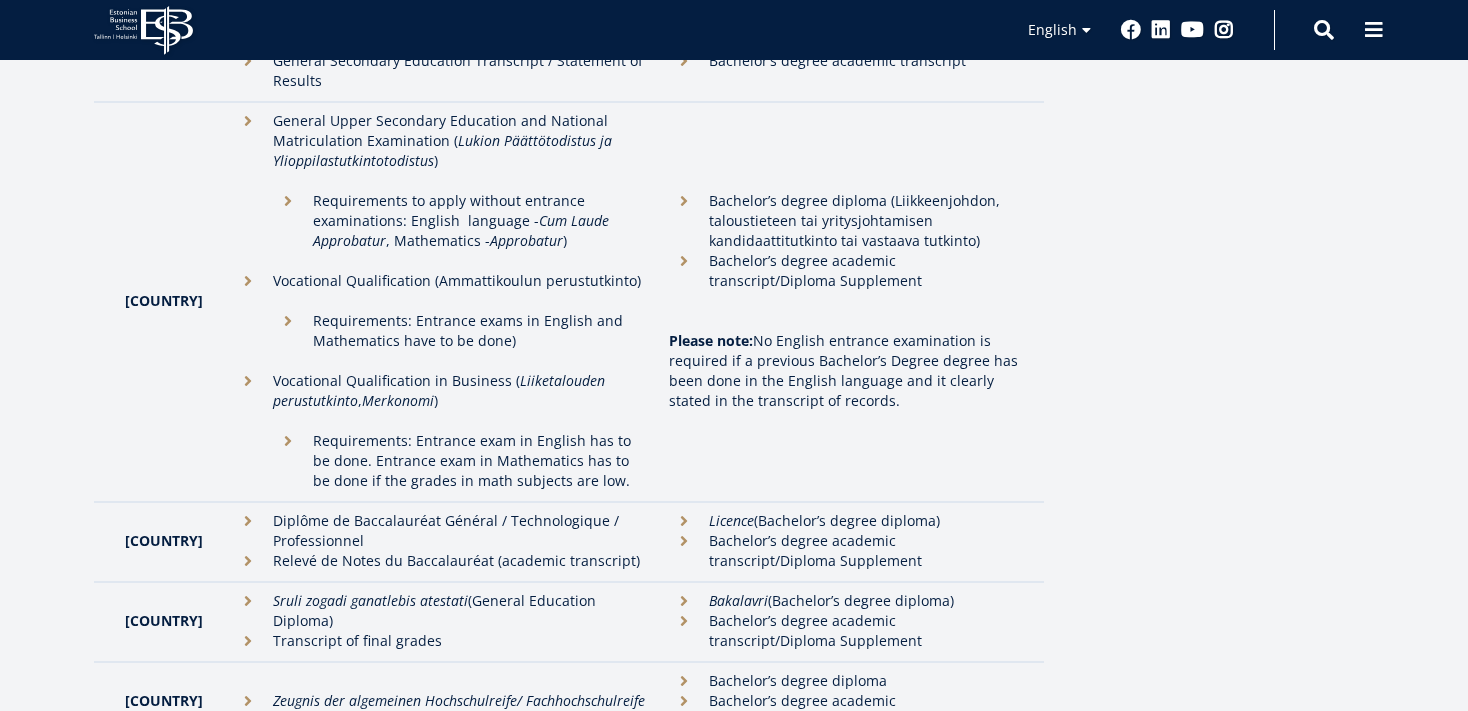 scroll, scrollTop: 1835, scrollLeft: 0, axis: vertical 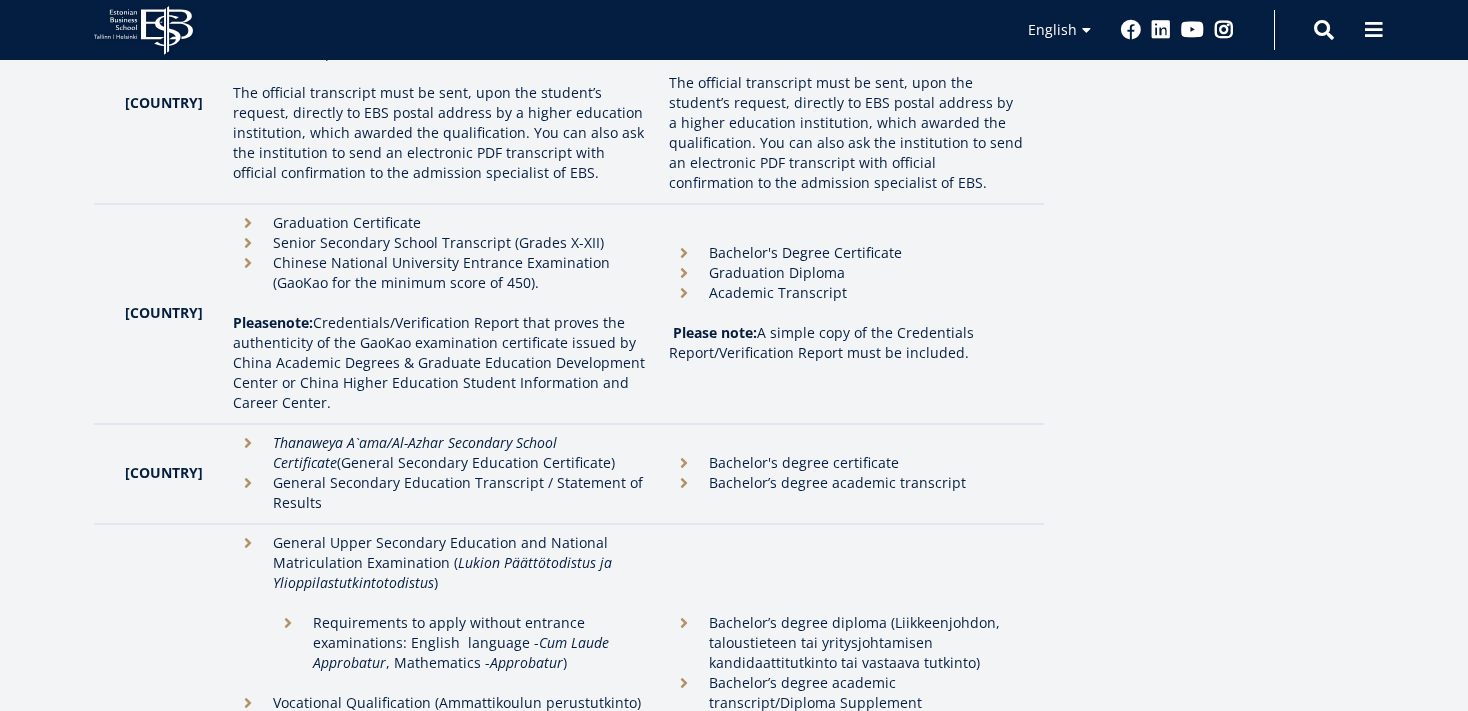 click on "Thanaweya A`ama/Al-Azhar Secondary School Certificate  (General Secondary Education Certificate)" at bounding box center [440, 453] 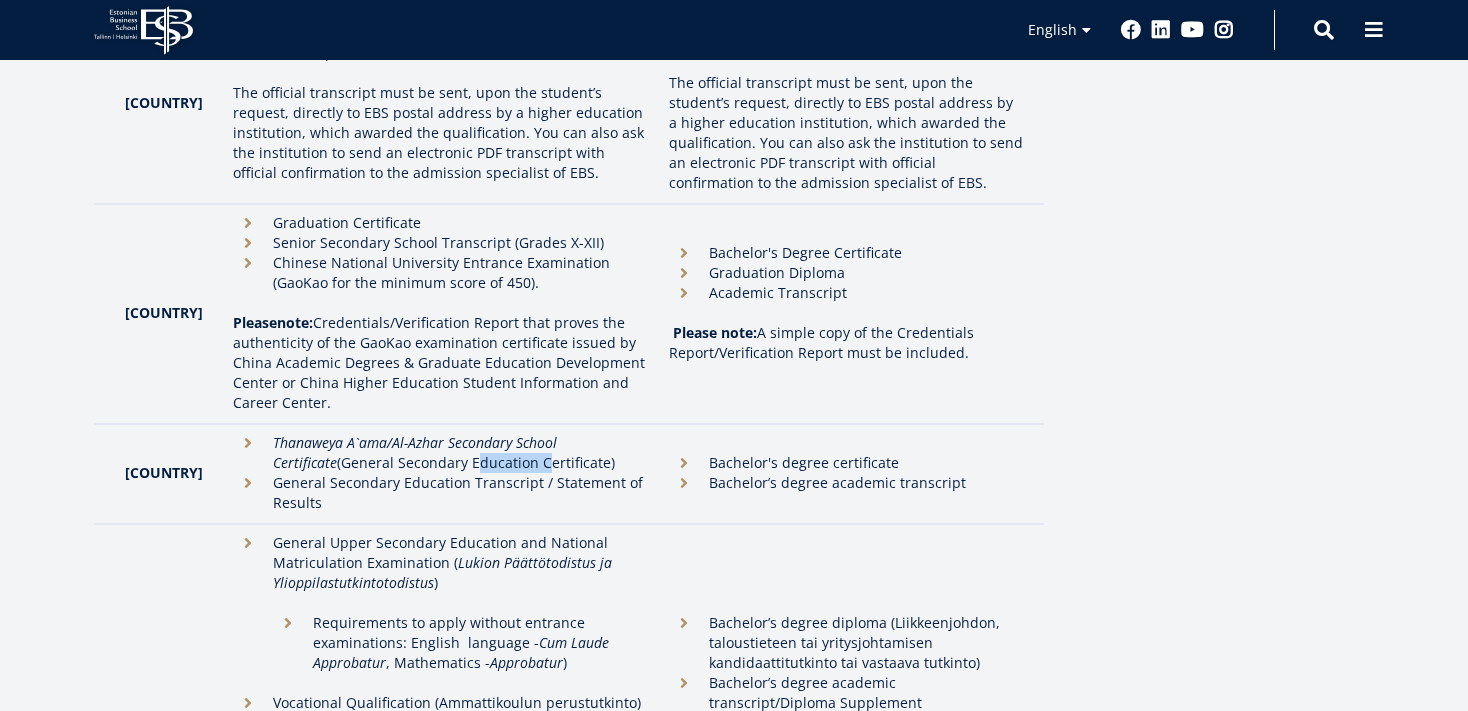 click on "Thanaweya A`ama/Al-Azhar Secondary School Certificate  (General Secondary Education Certificate)" at bounding box center (440, 453) 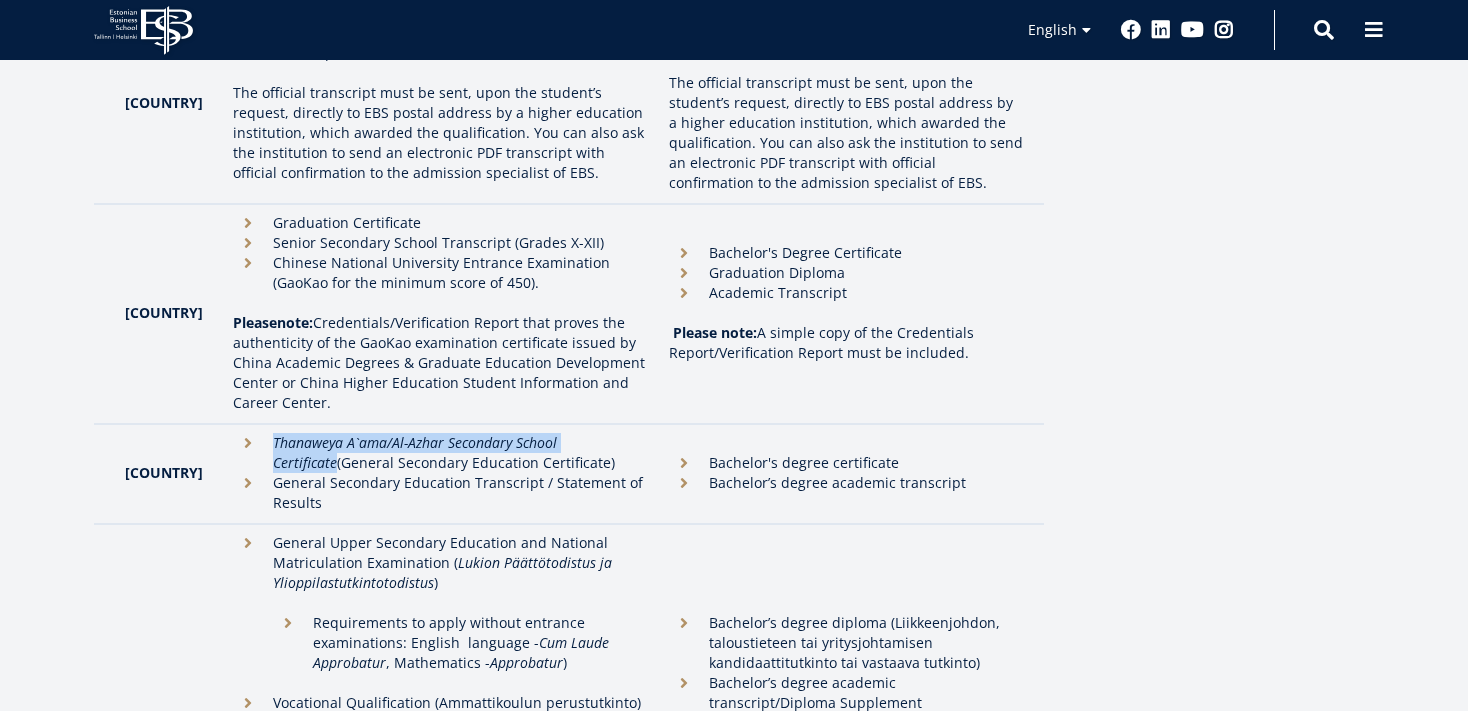 click on "Thanaweya A`ama/Al-Azhar Secondary School Certificate  (General Secondary Education Certificate)" at bounding box center (440, 453) 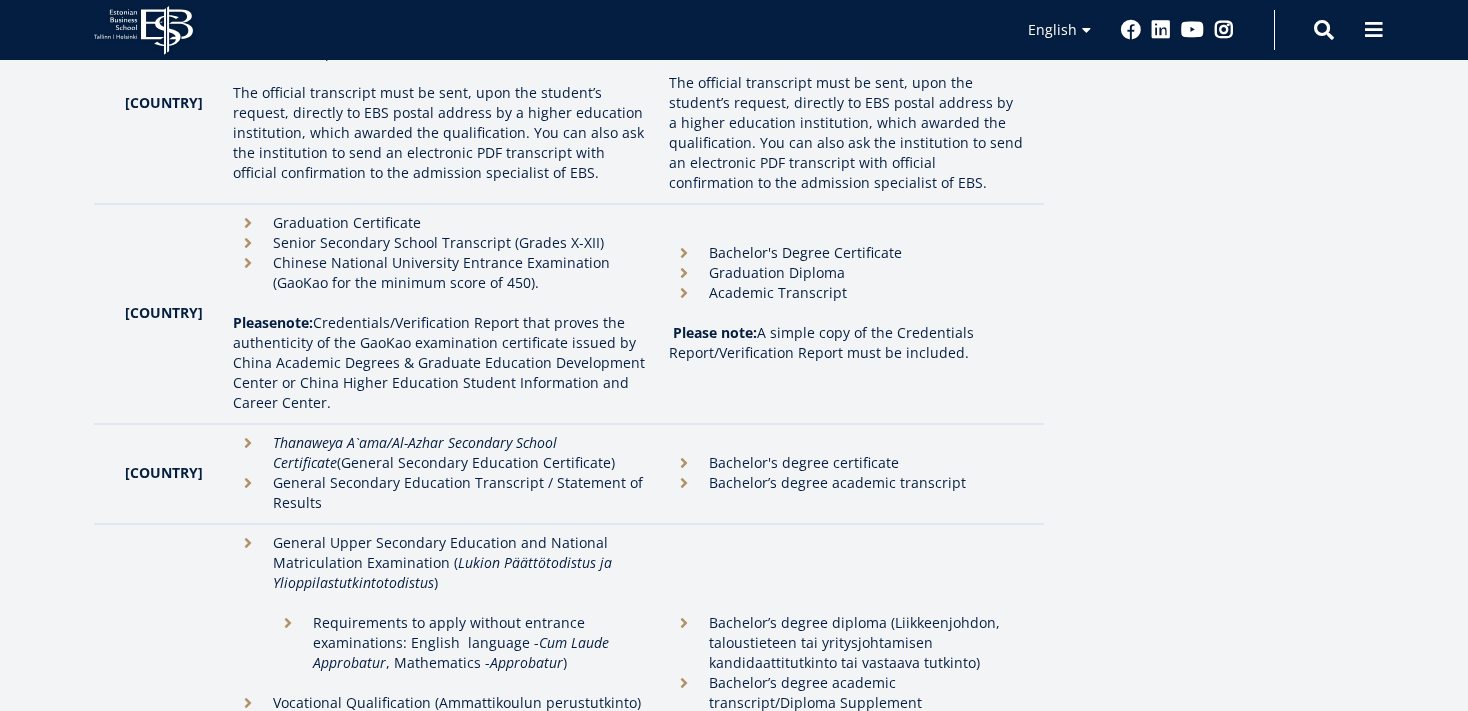 click on "Bachelor's Degree Certificate
Graduation Diploma
Academic Transcript
Please note:  A simple copy of the Credentials Report/Verification Report must be included." at bounding box center [851, 314] 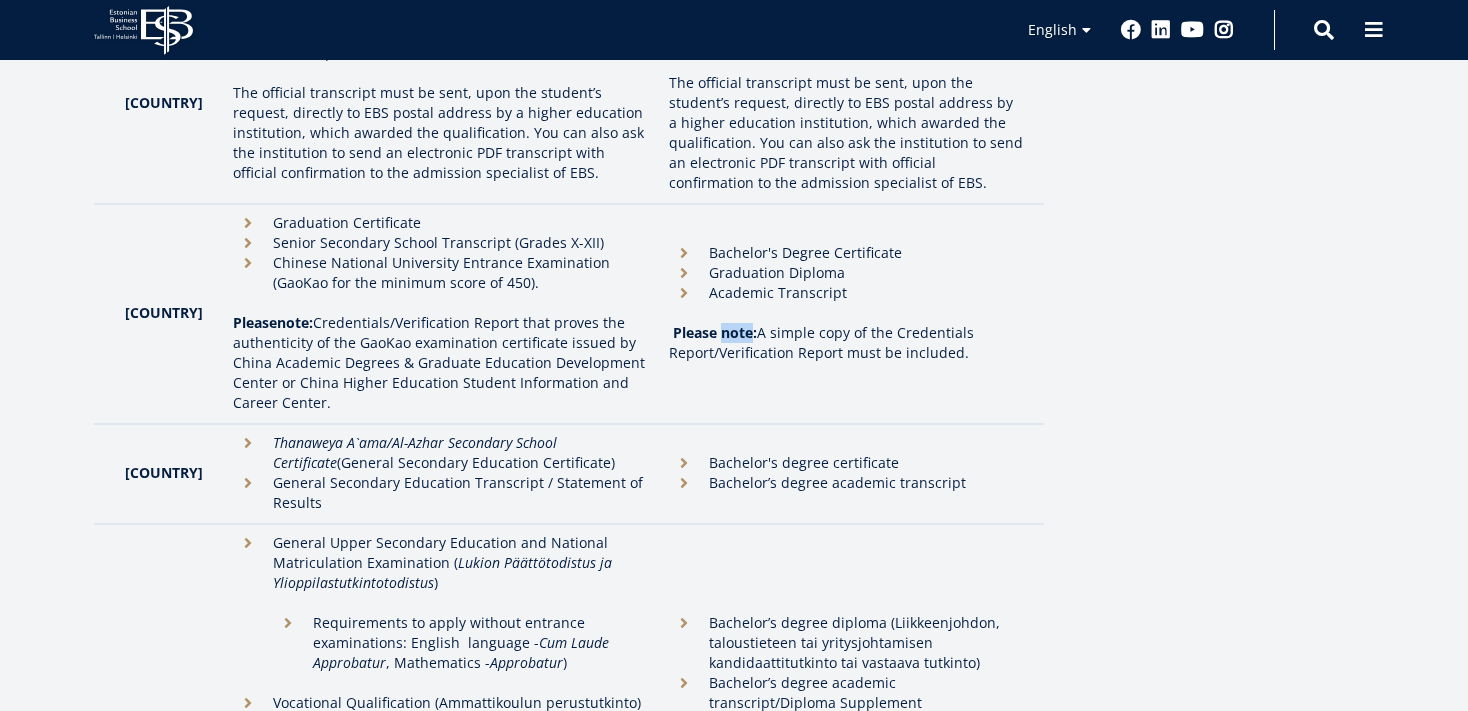 click on "Please note:" at bounding box center [715, 332] 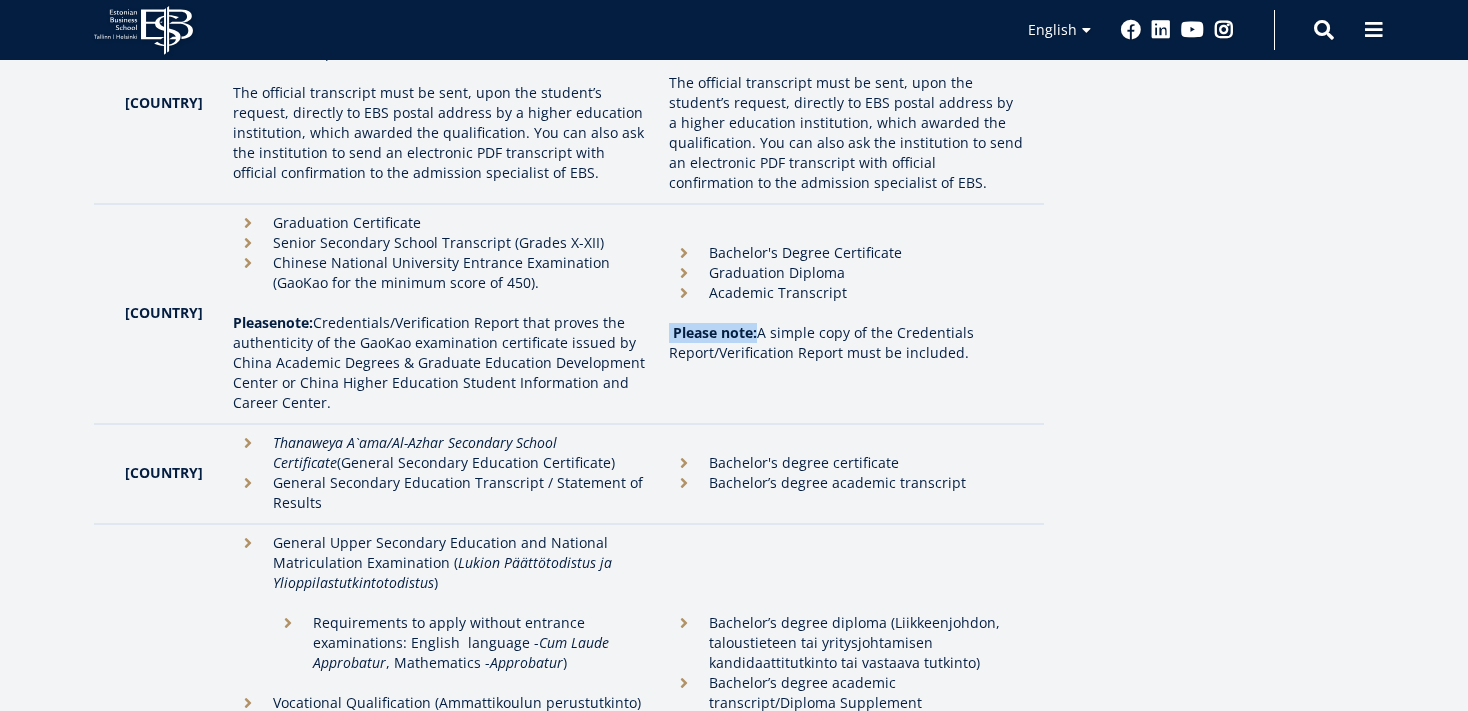 click on "Please note:" at bounding box center [715, 332] 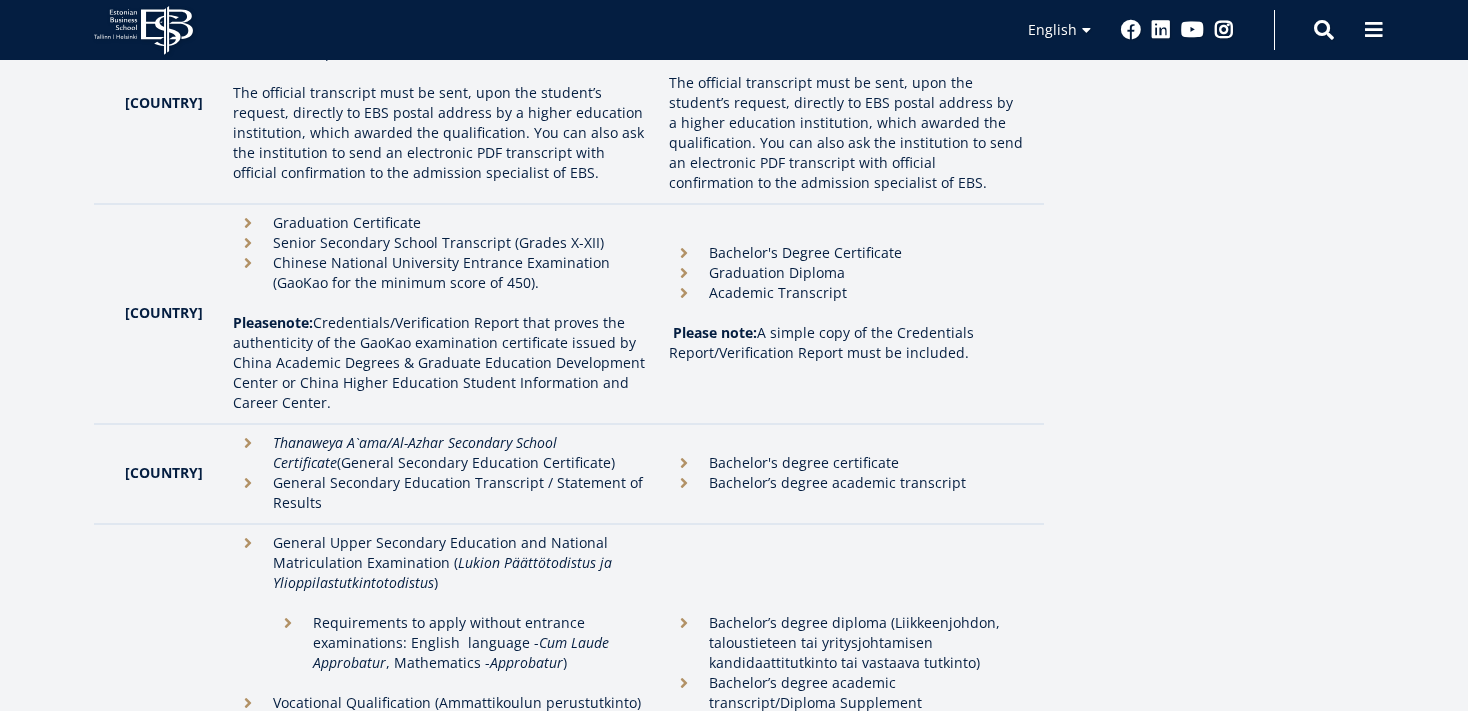click on "Bachelor's Degree Certificate
Graduation Diploma
Academic Transcript
Please note:  A simple copy of the Credentials Report/Verification Report must be included." at bounding box center (851, 314) 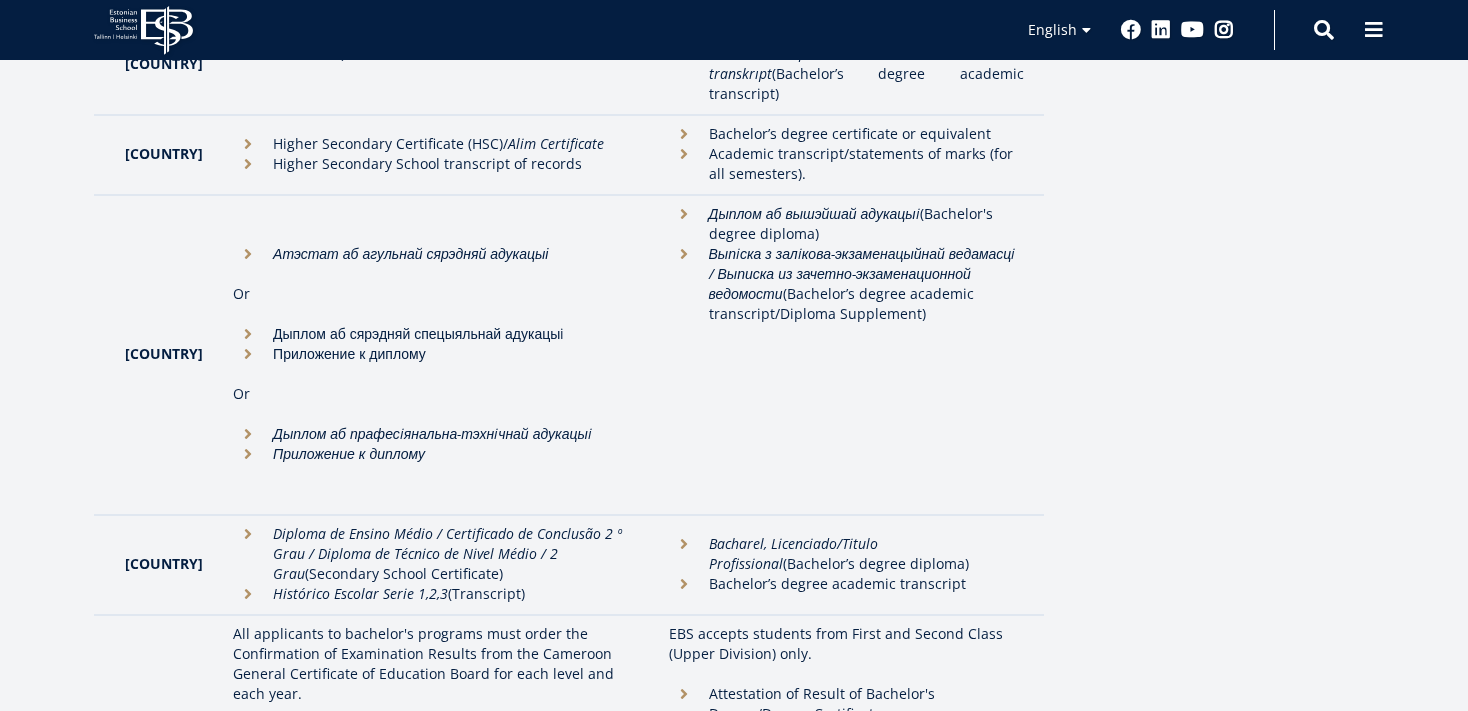 scroll, scrollTop: 673, scrollLeft: 0, axis: vertical 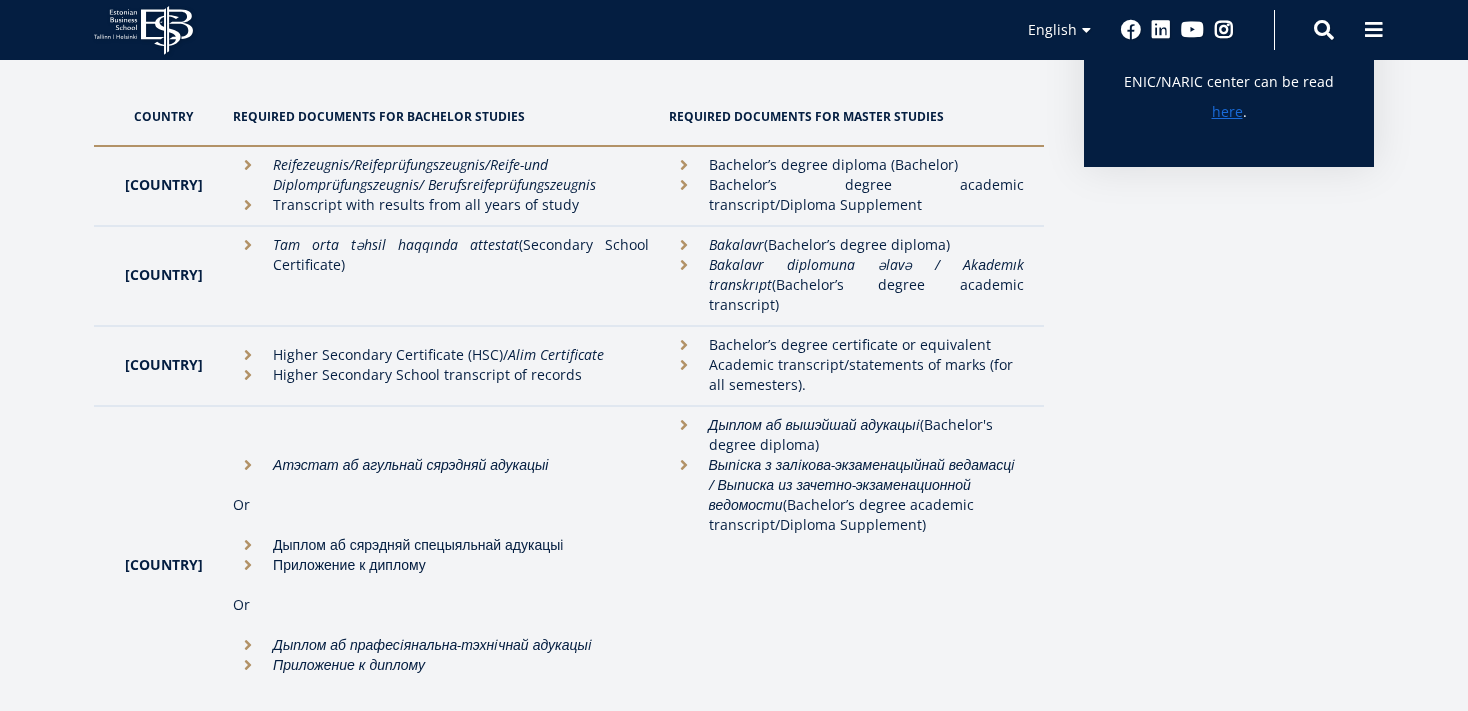 click on "Bakalavr  (Bachelor’s degree diploma)" at bounding box center (846, 245) 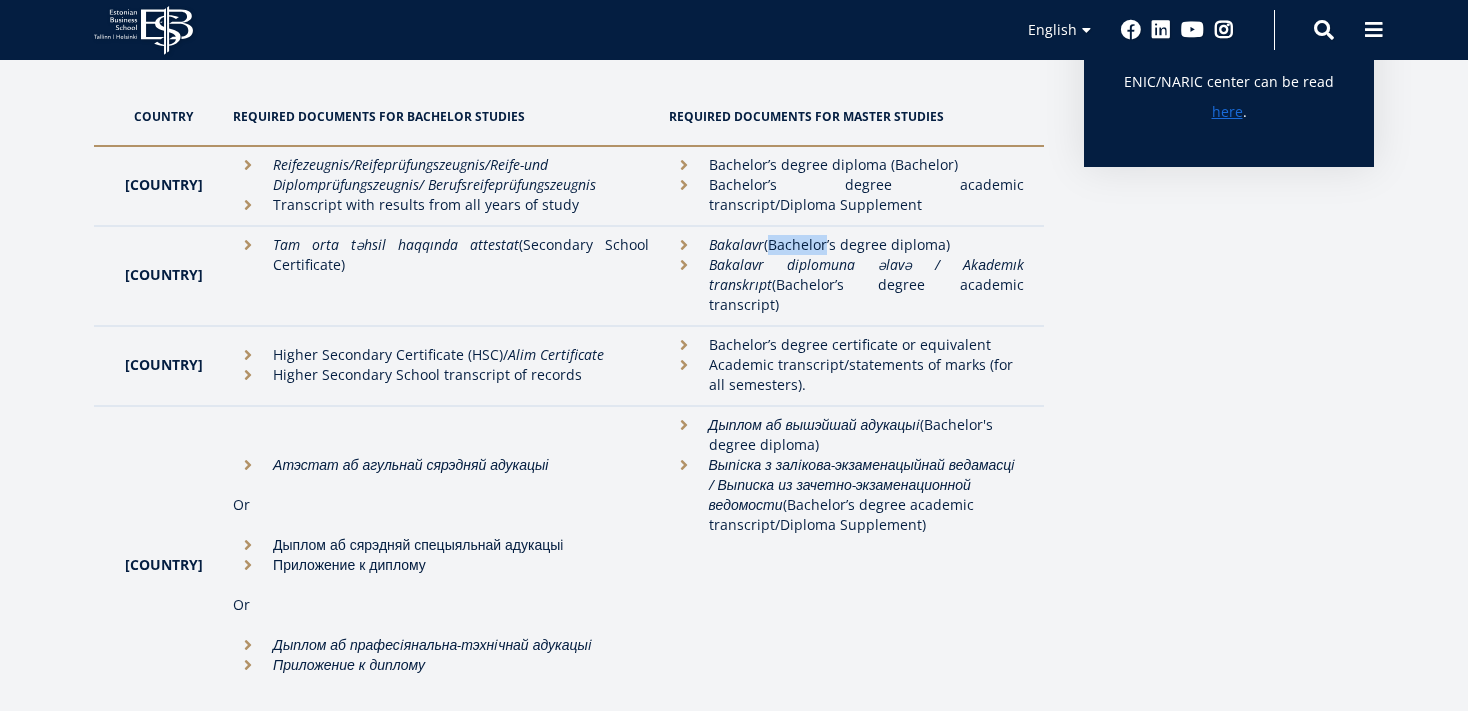 click on "Bakalavr  (Bachelor’s degree diploma)" at bounding box center (846, 245) 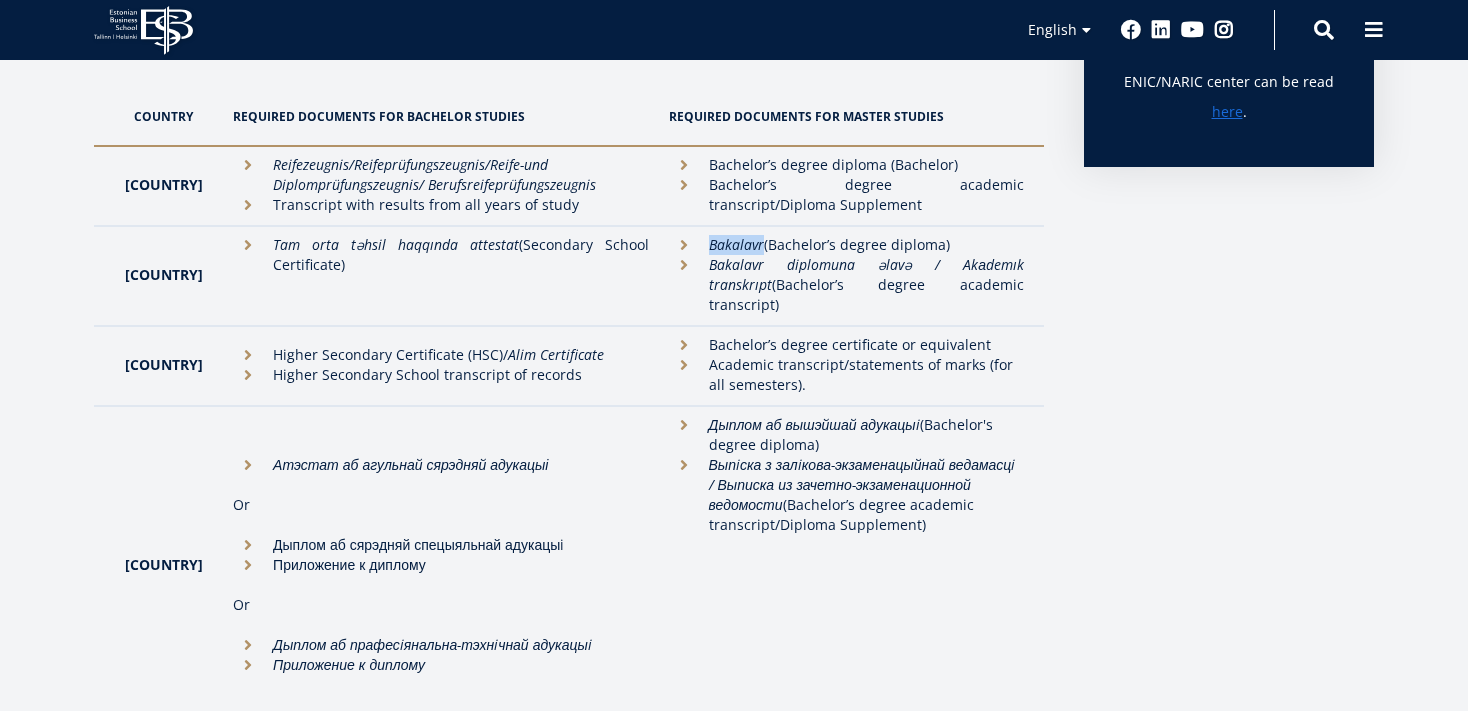 click on "Bakalavr  (Bachelor’s degree diploma)" at bounding box center (846, 245) 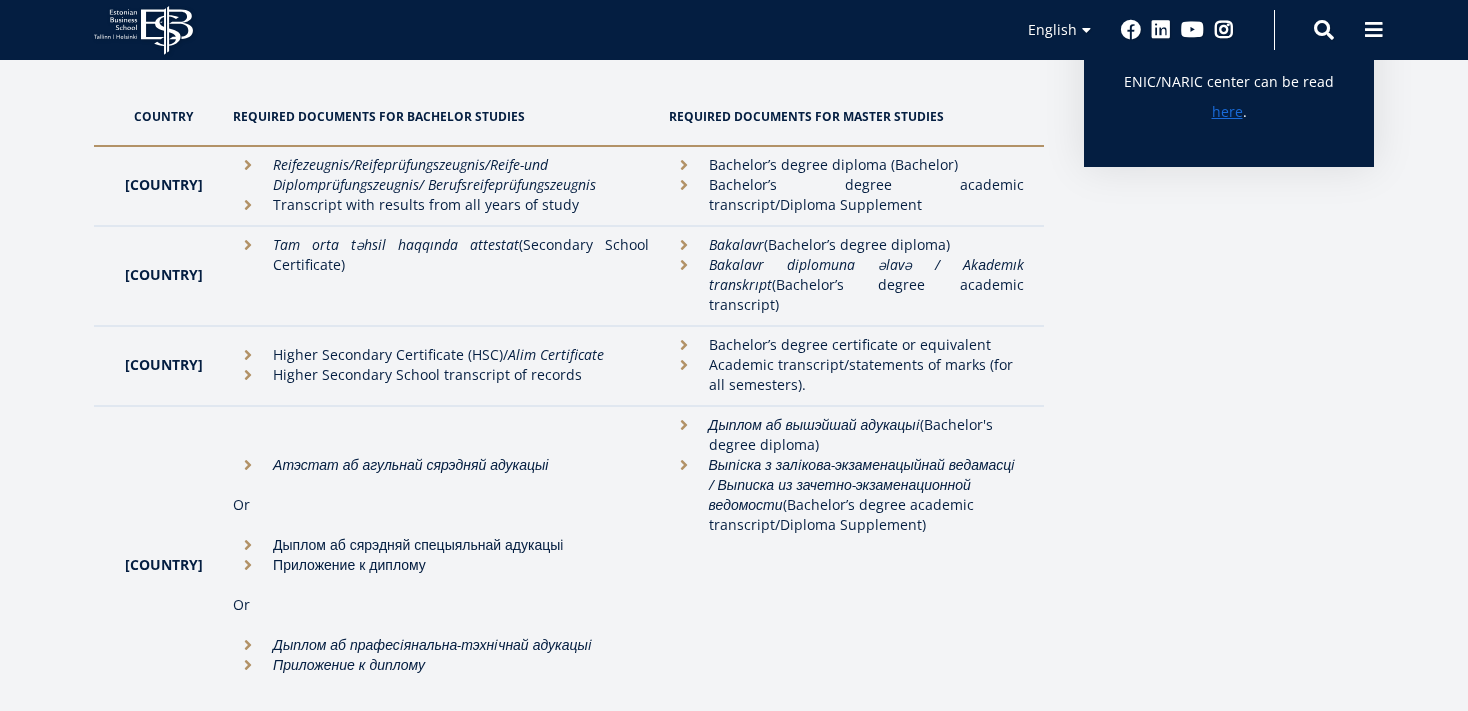 click on "Bachelor’s degree academic transcript/Diploma Supplement" at bounding box center (846, 195) 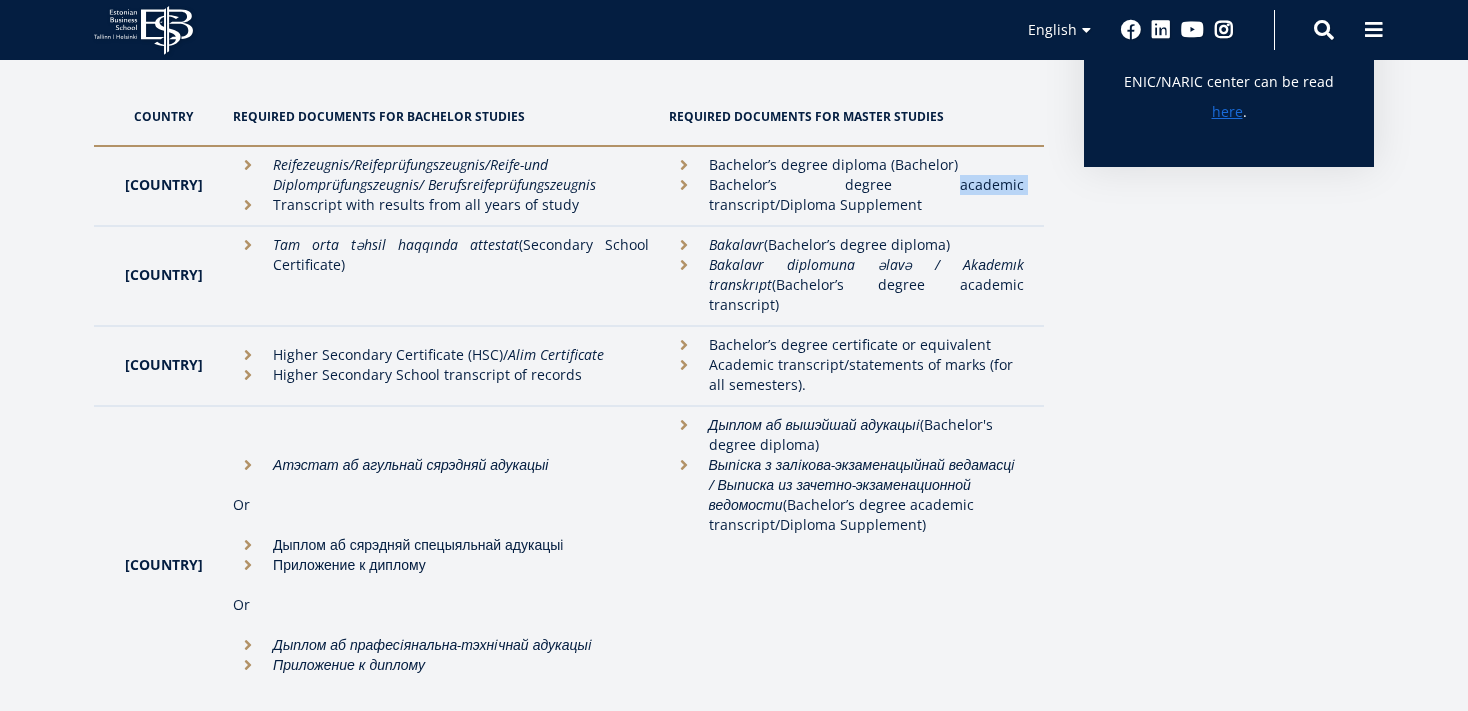 click on "Bachelor’s degree academic transcript/Diploma Supplement" at bounding box center [846, 195] 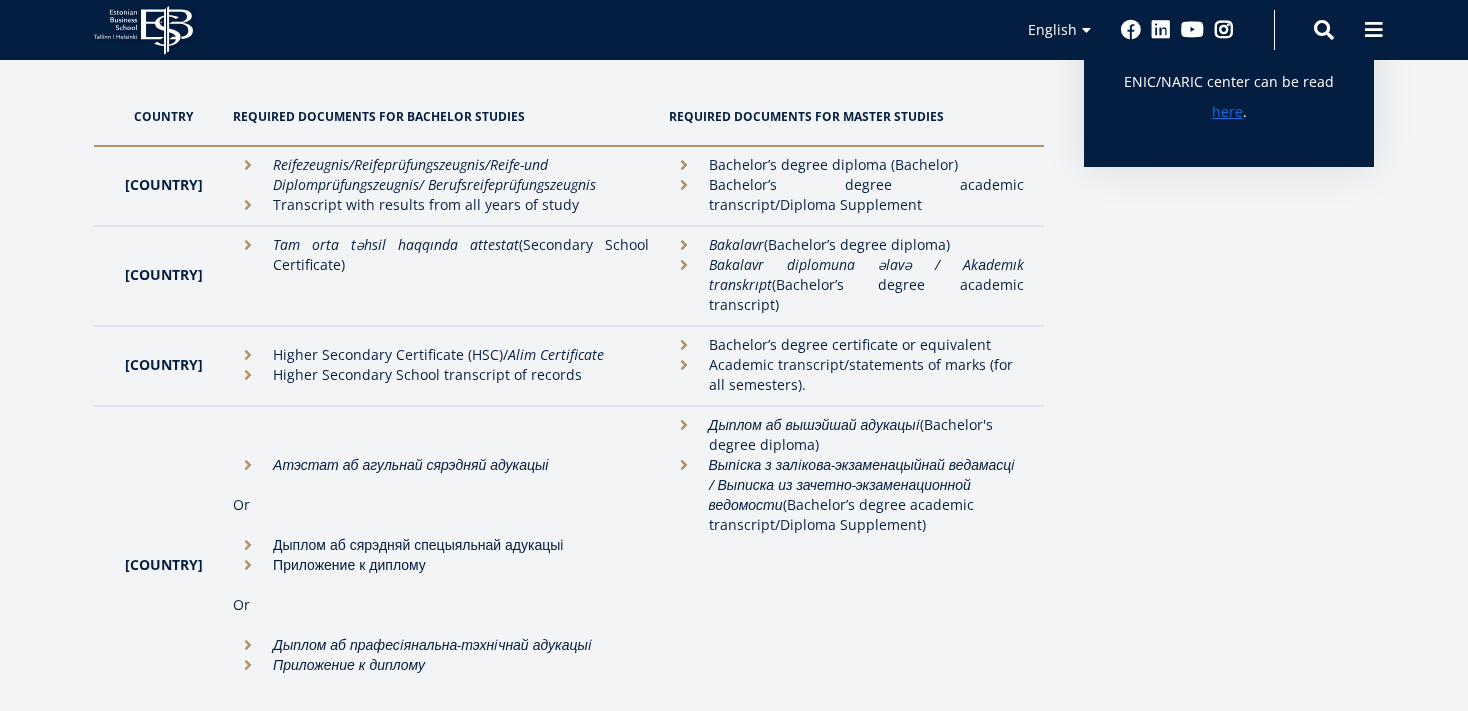 click on "Bachelor’s degree academic transcript/Diploma Supplement" at bounding box center [846, 195] 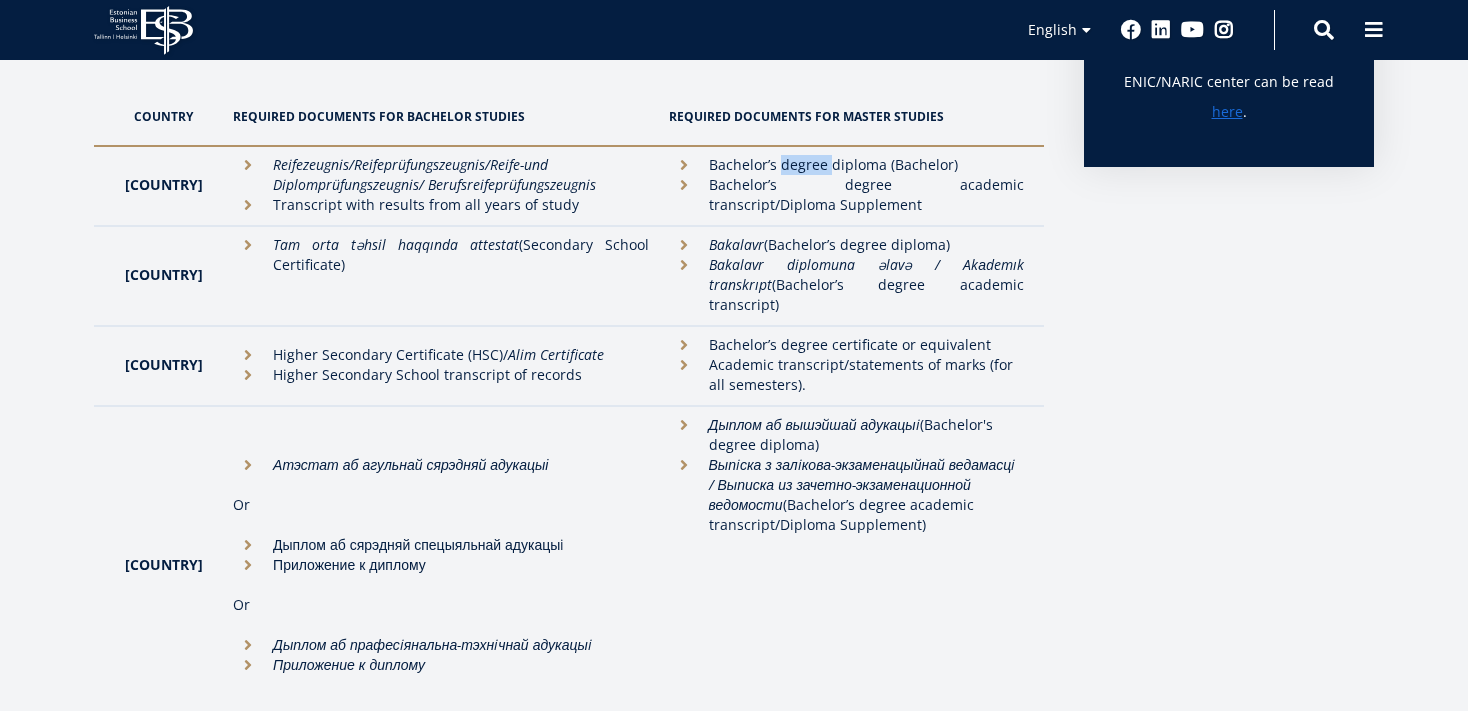 click on "Bachelor’s degree diploma (Bachelor)" at bounding box center (846, 165) 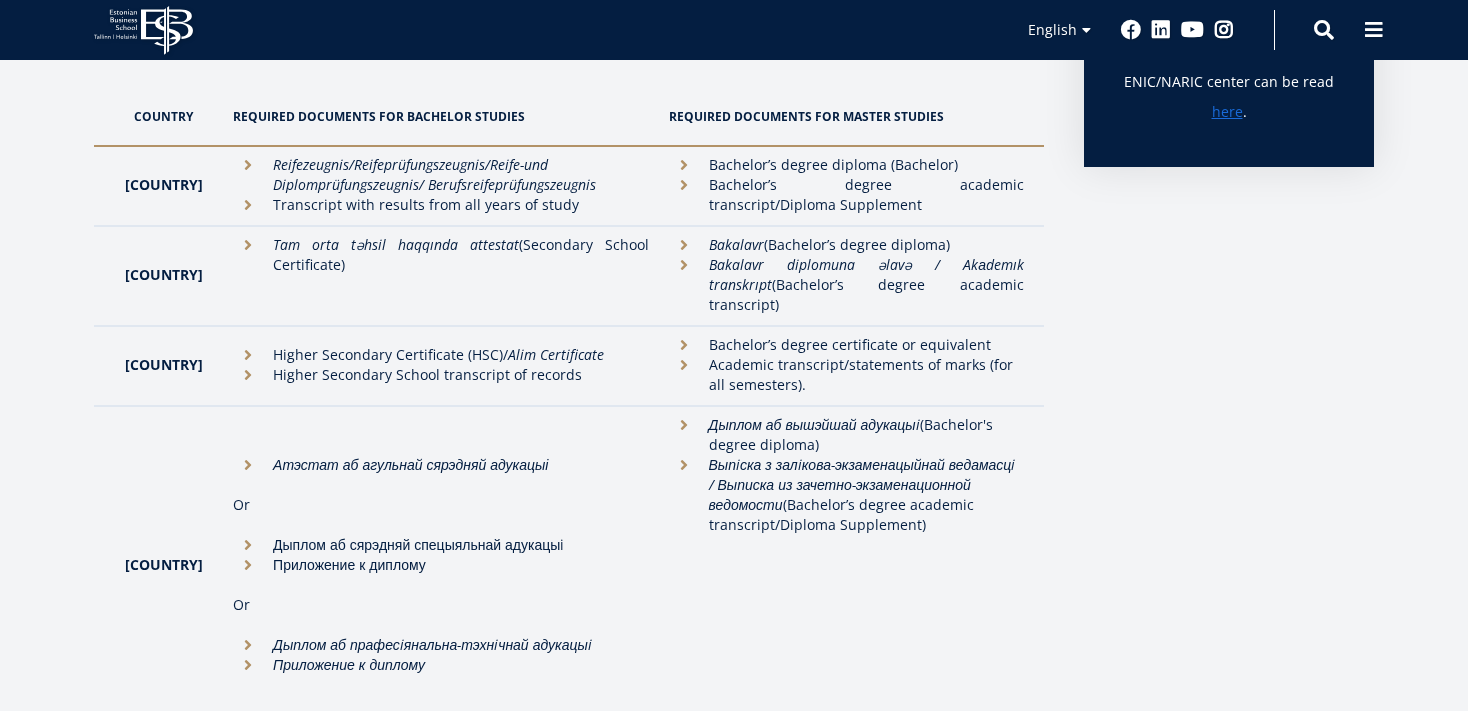 click on "Bachelor’s degree diploma (Bachelor)" at bounding box center [846, 165] 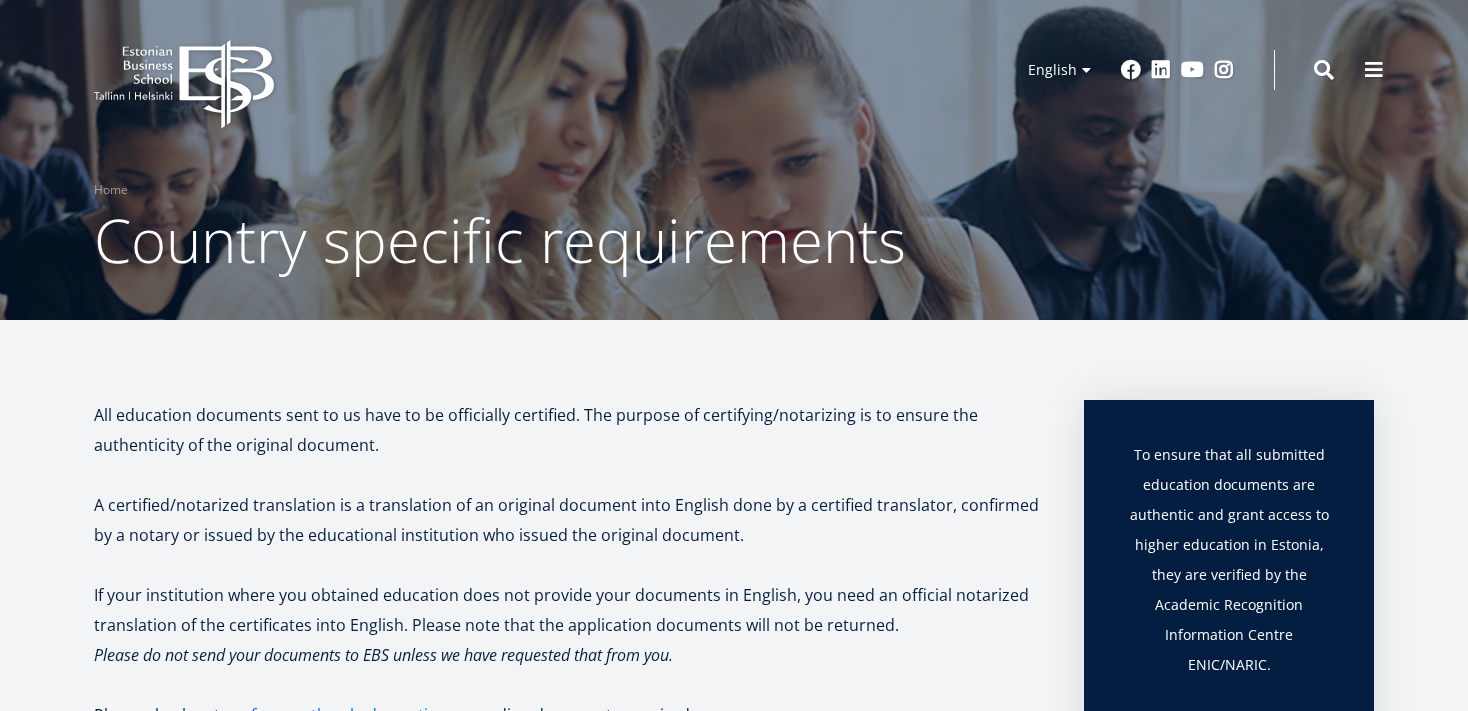 scroll, scrollTop: 105, scrollLeft: 0, axis: vertical 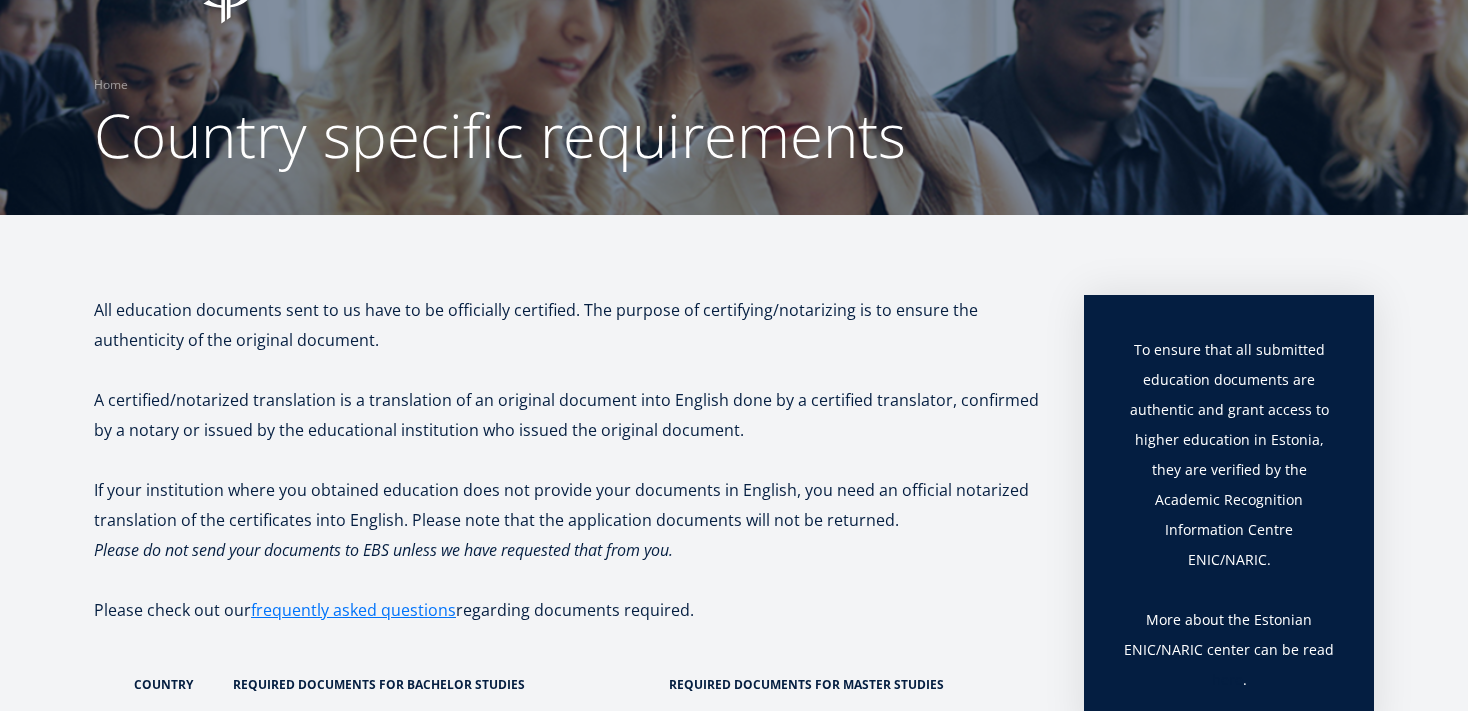 click on "here" at bounding box center (1227, 680) 